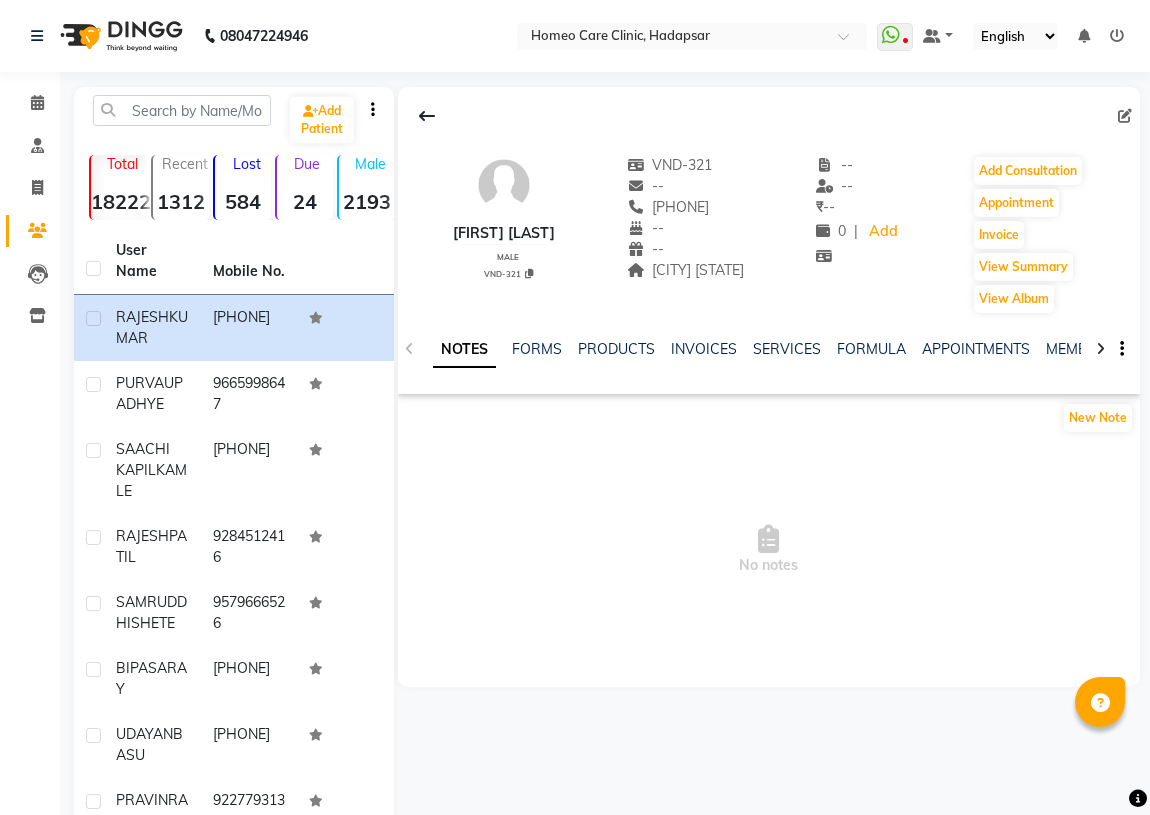 scroll, scrollTop: 0, scrollLeft: 0, axis: both 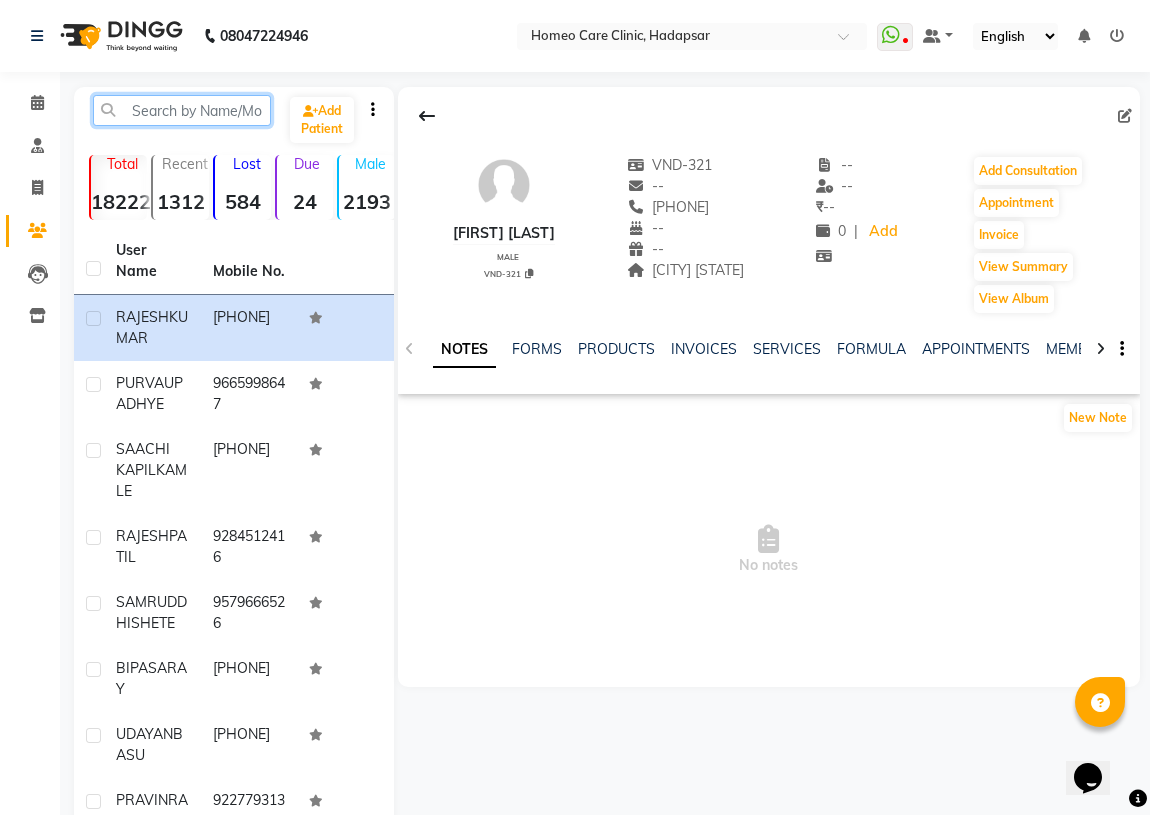 click 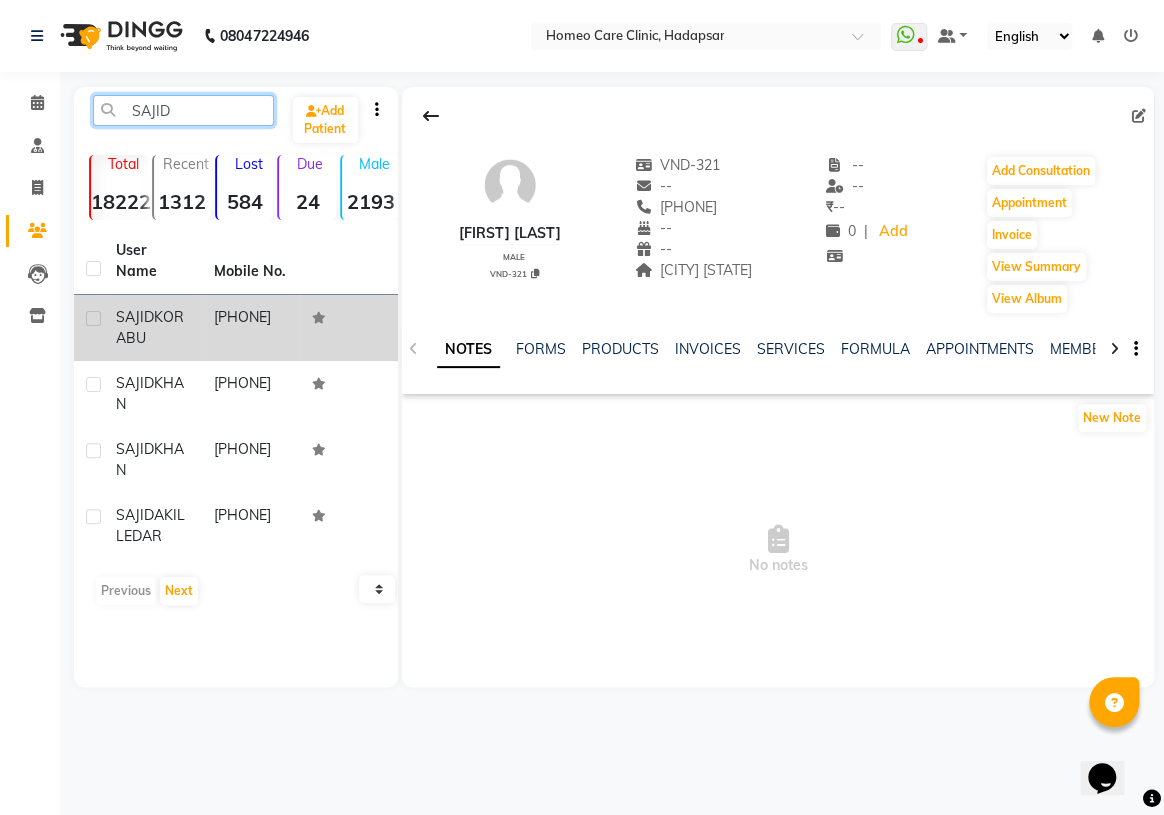 type on "SAJID" 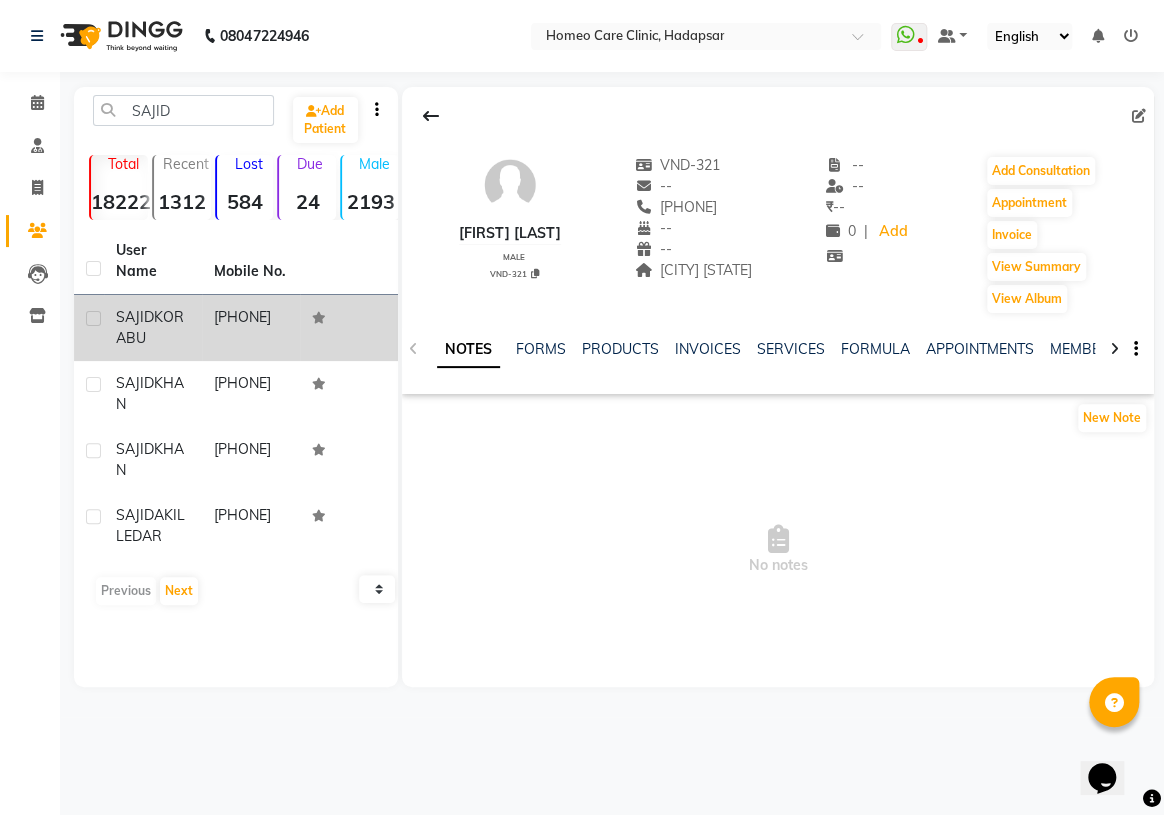 click on "SAJID" 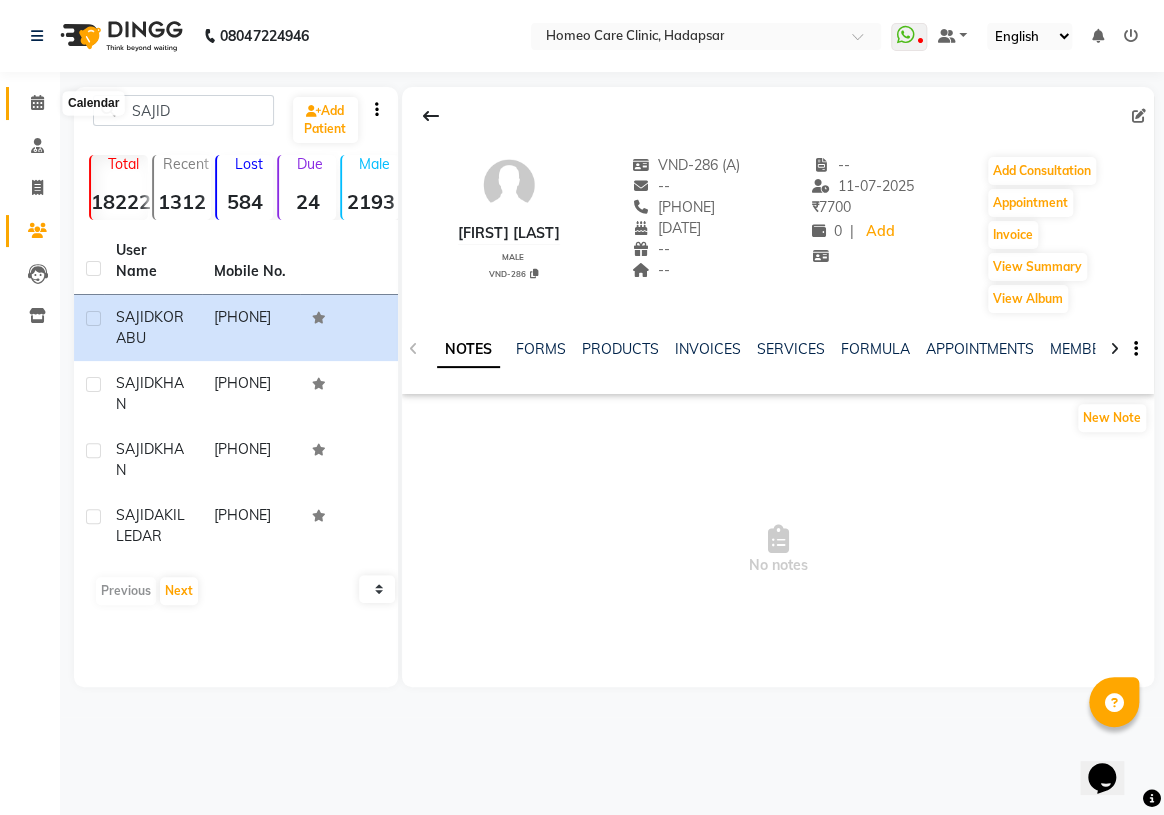 click 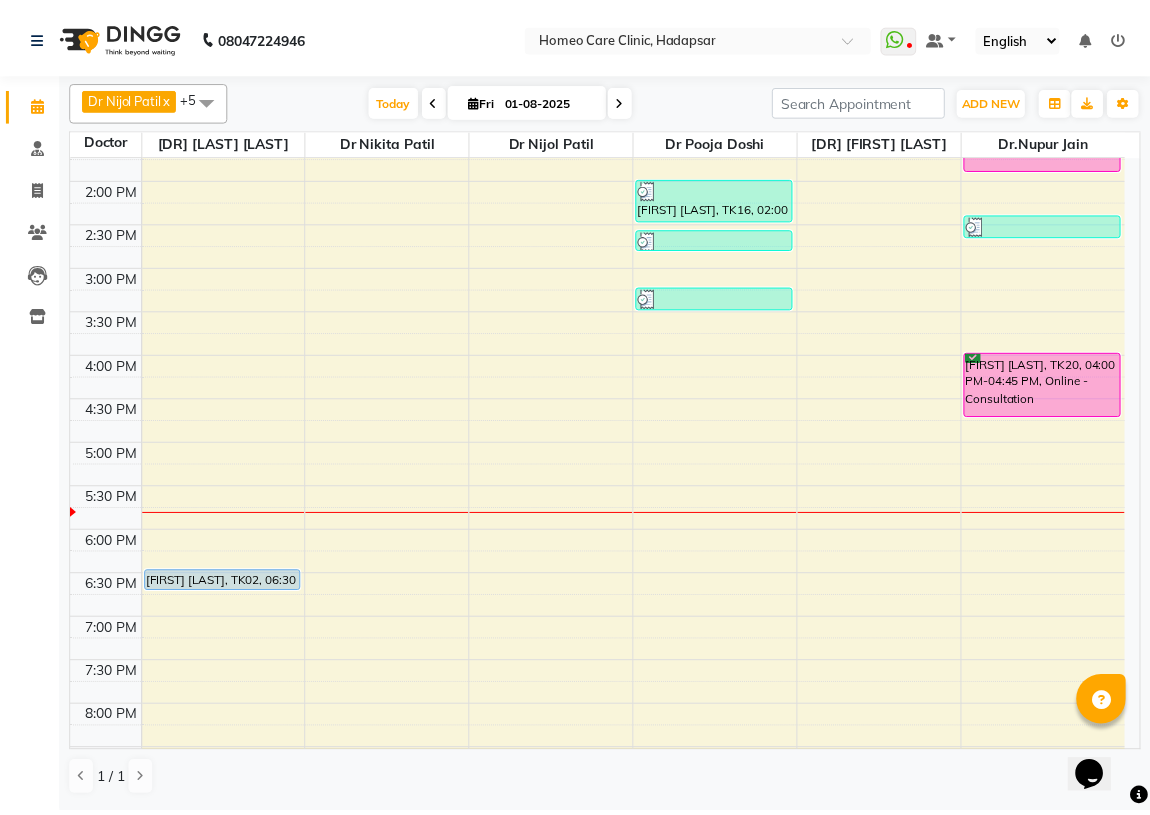 scroll, scrollTop: 409, scrollLeft: 0, axis: vertical 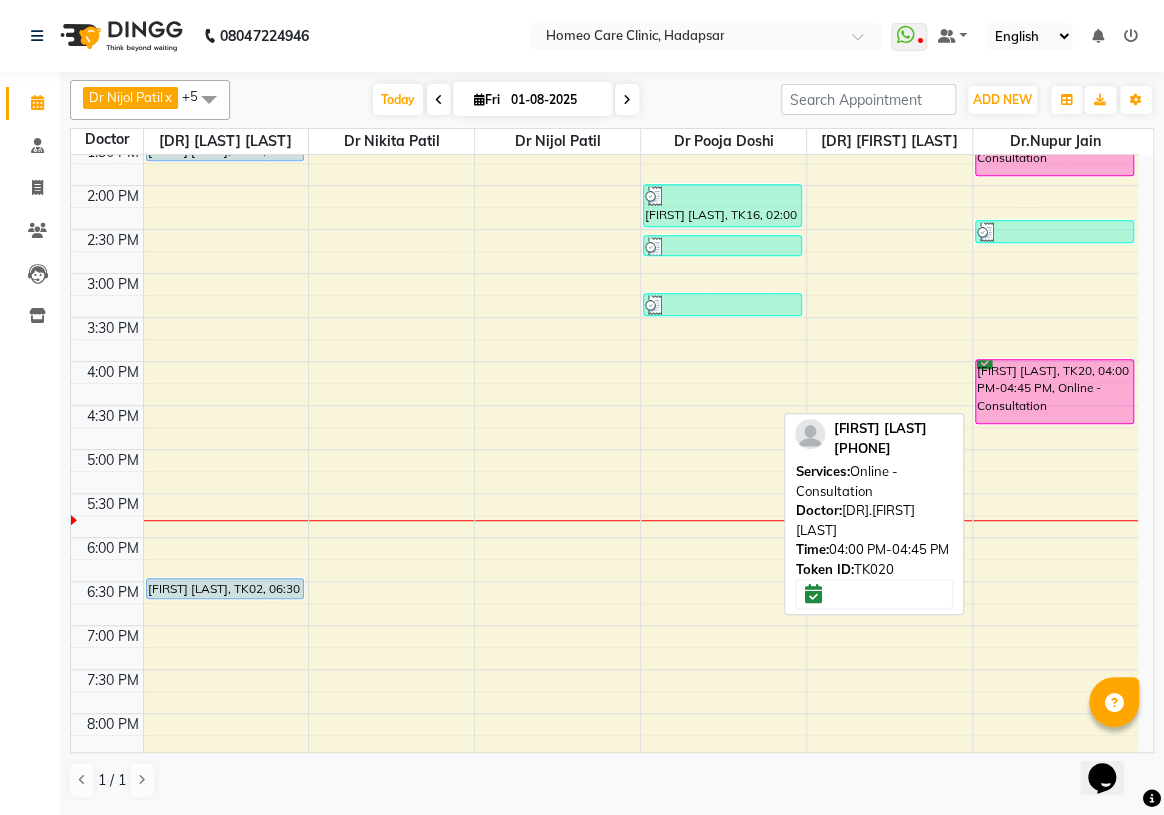 click on "[FIRST] [LAST], TK20, 04:00 PM-04:45 PM, Online - Consultation" at bounding box center (1054, 391) 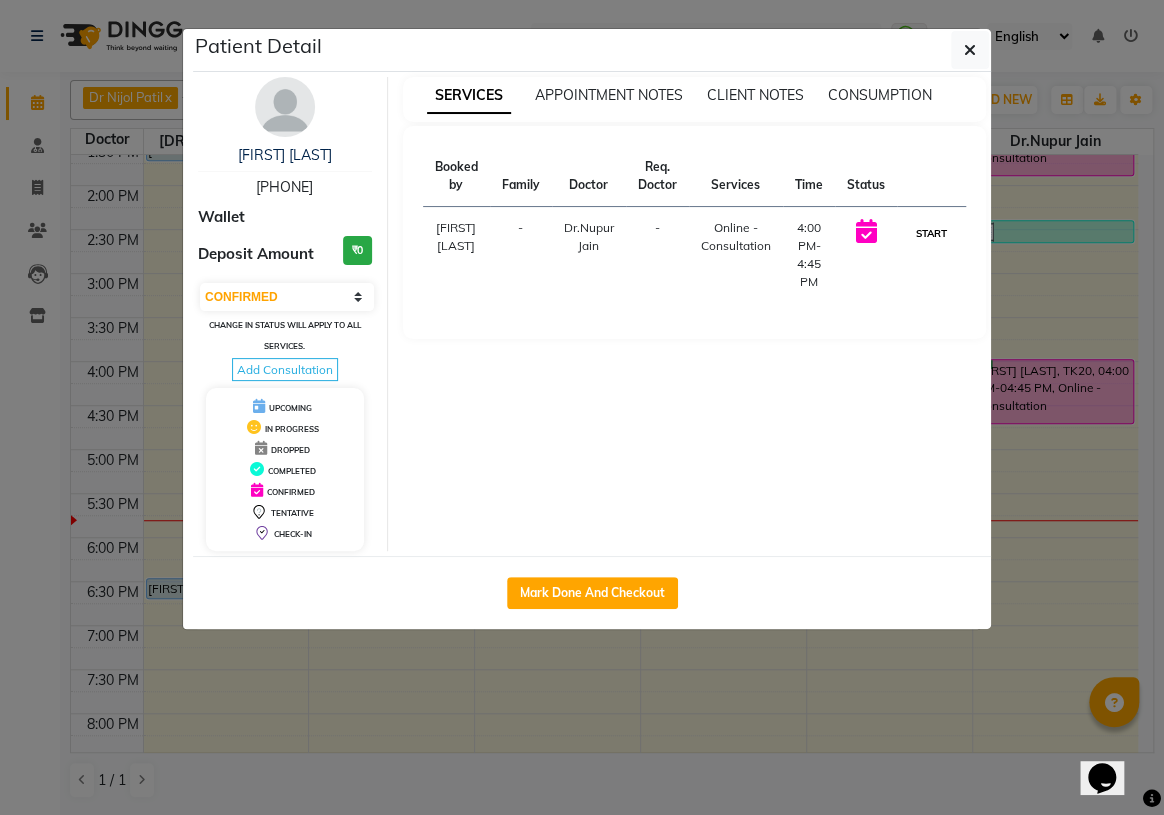 click on "START" at bounding box center (931, 233) 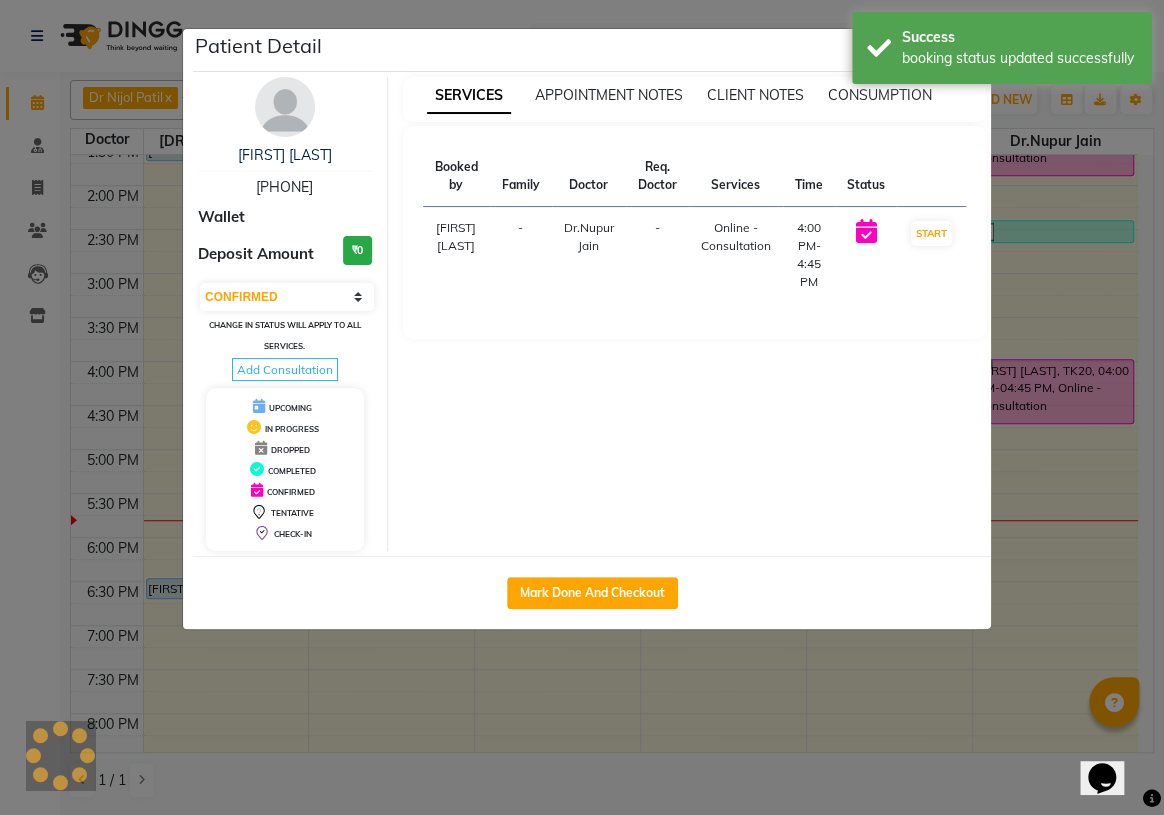 select on "1" 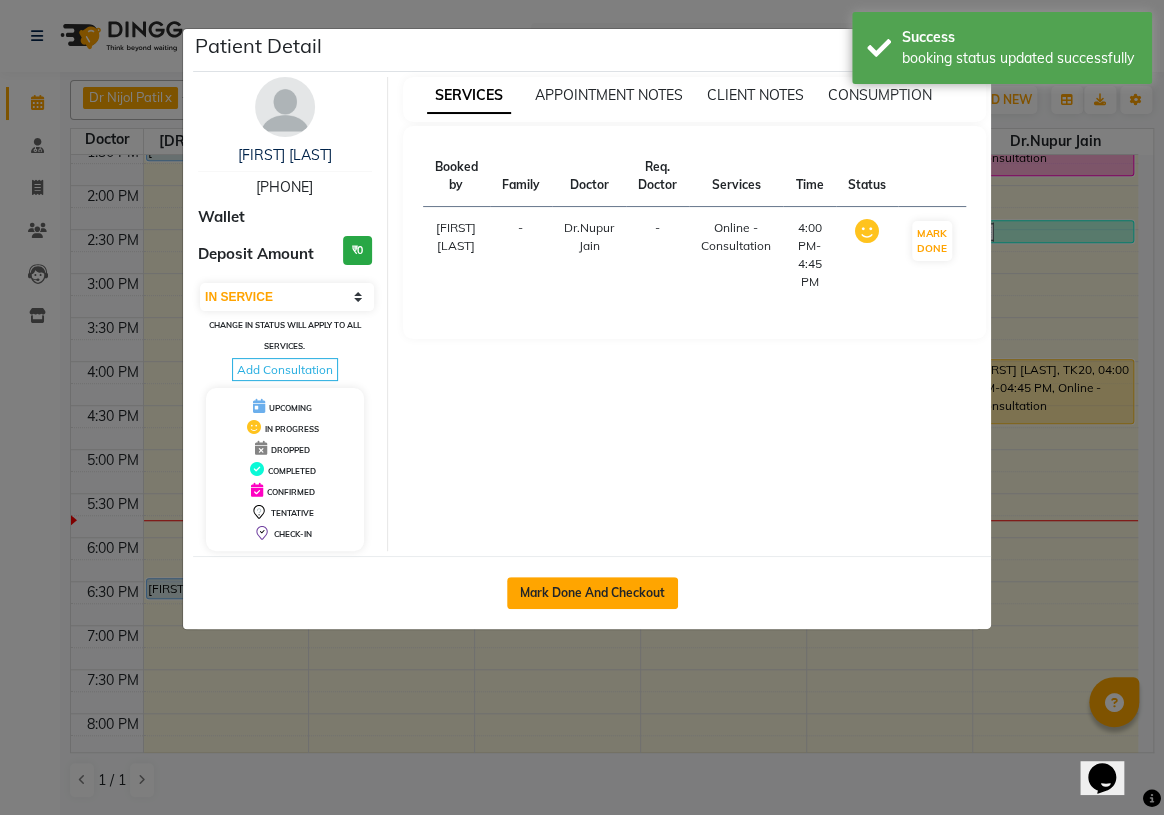 click on "Mark Done And Checkout" 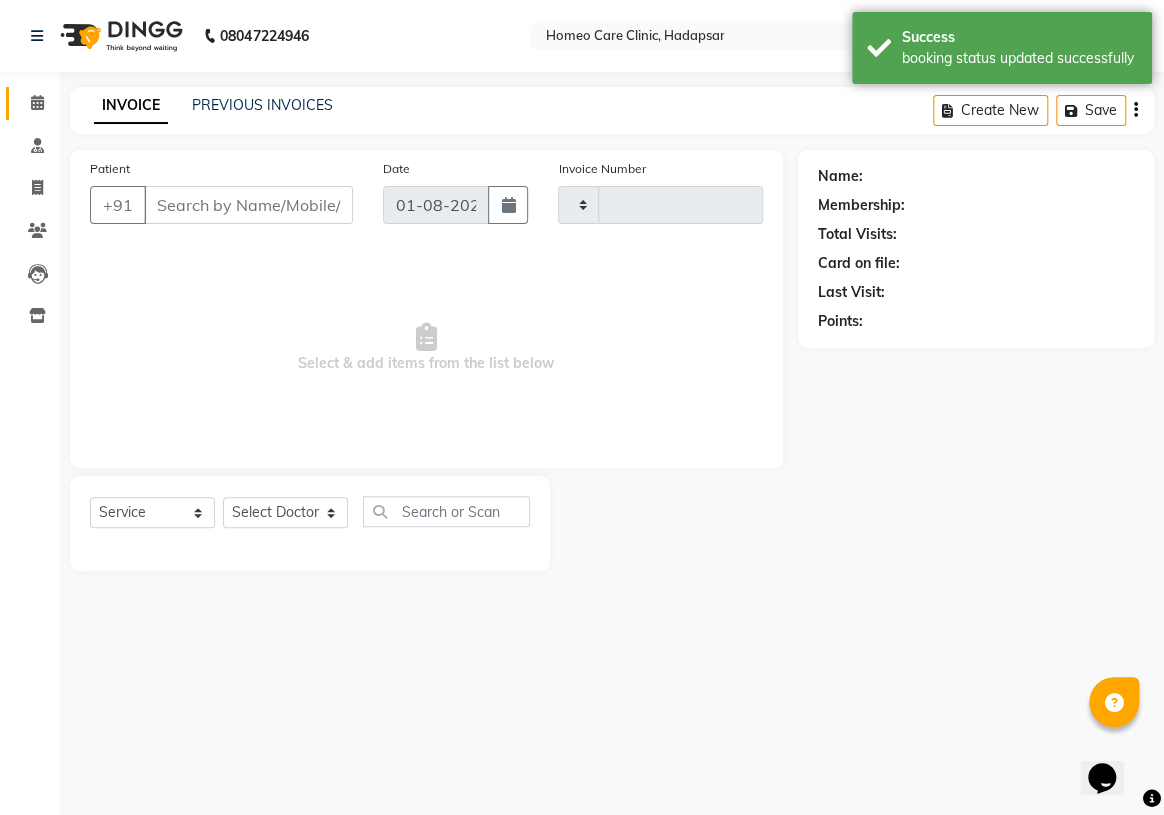 type on "2271" 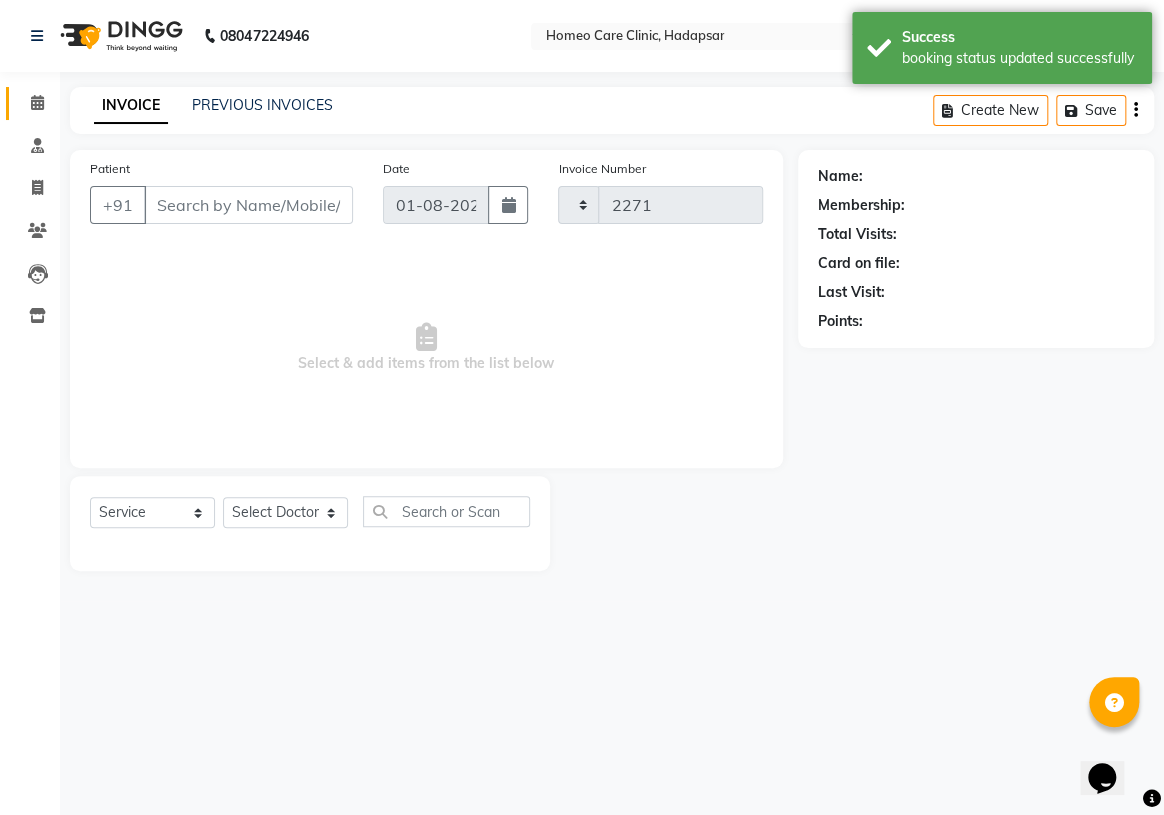 select on "7485" 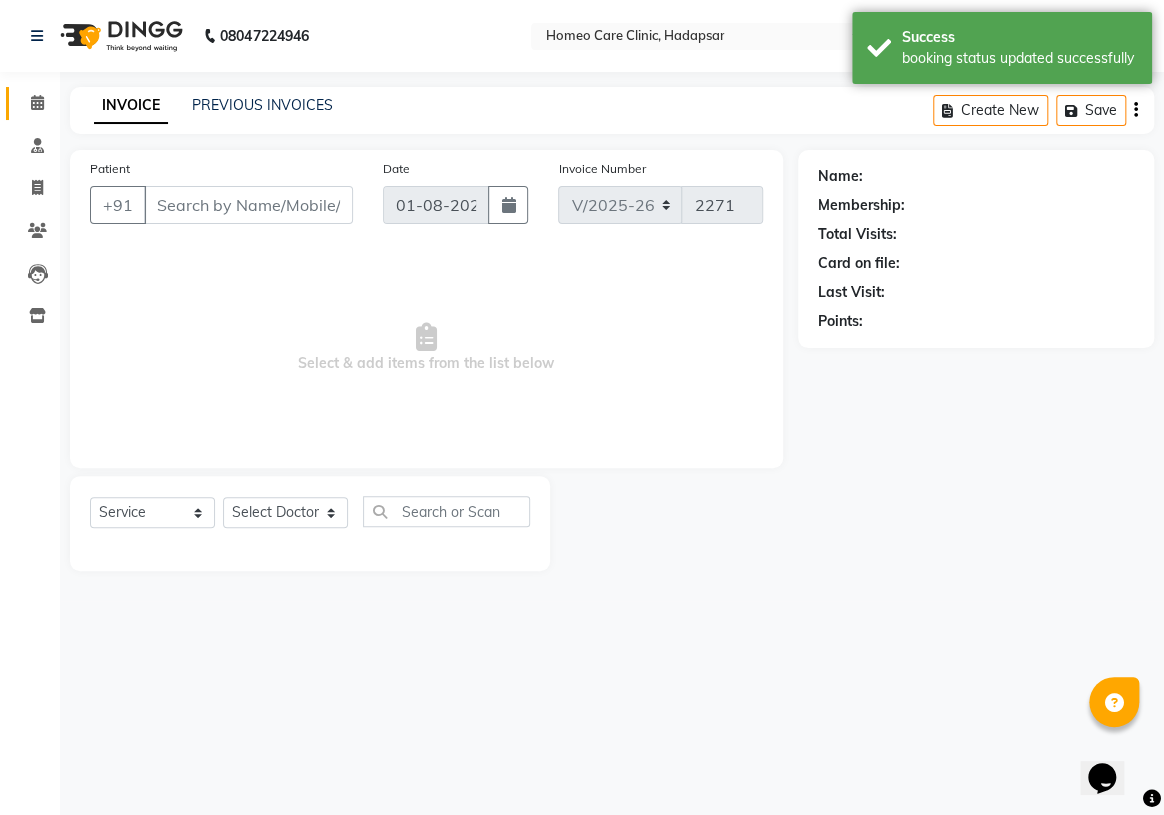 type on "[PHONE]" 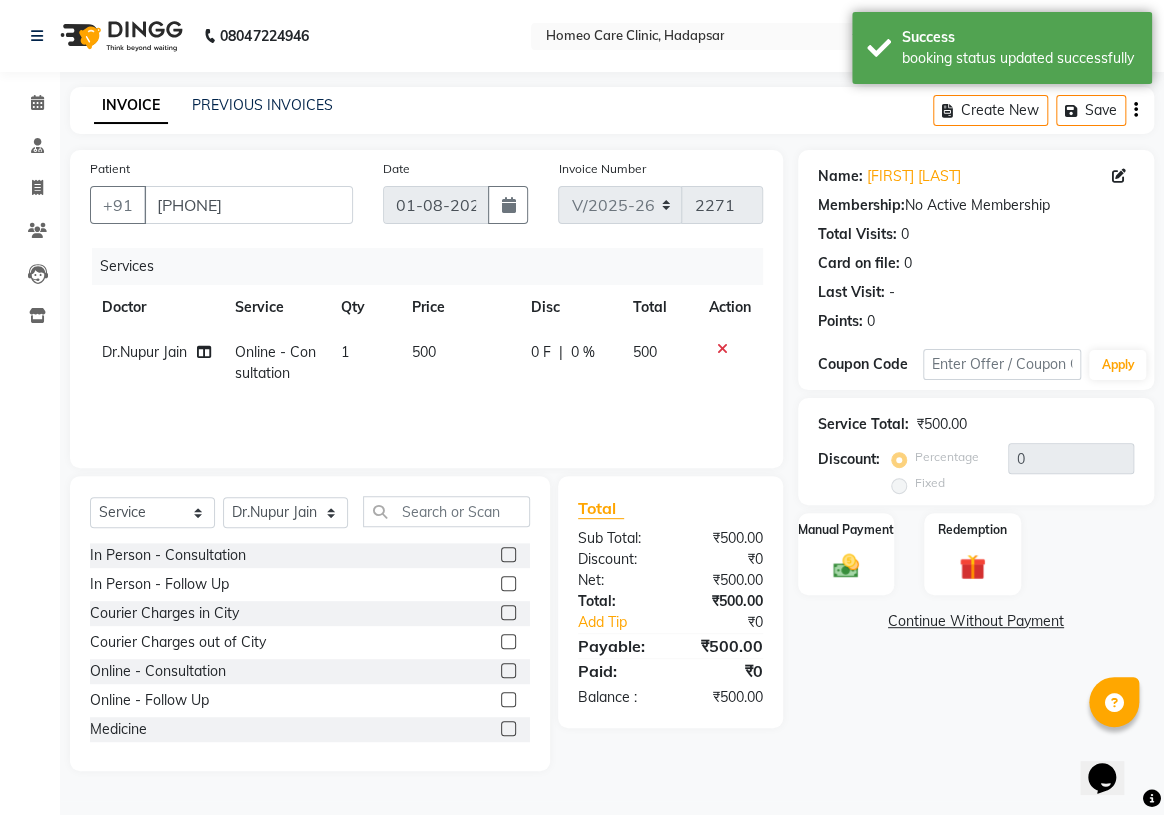 click 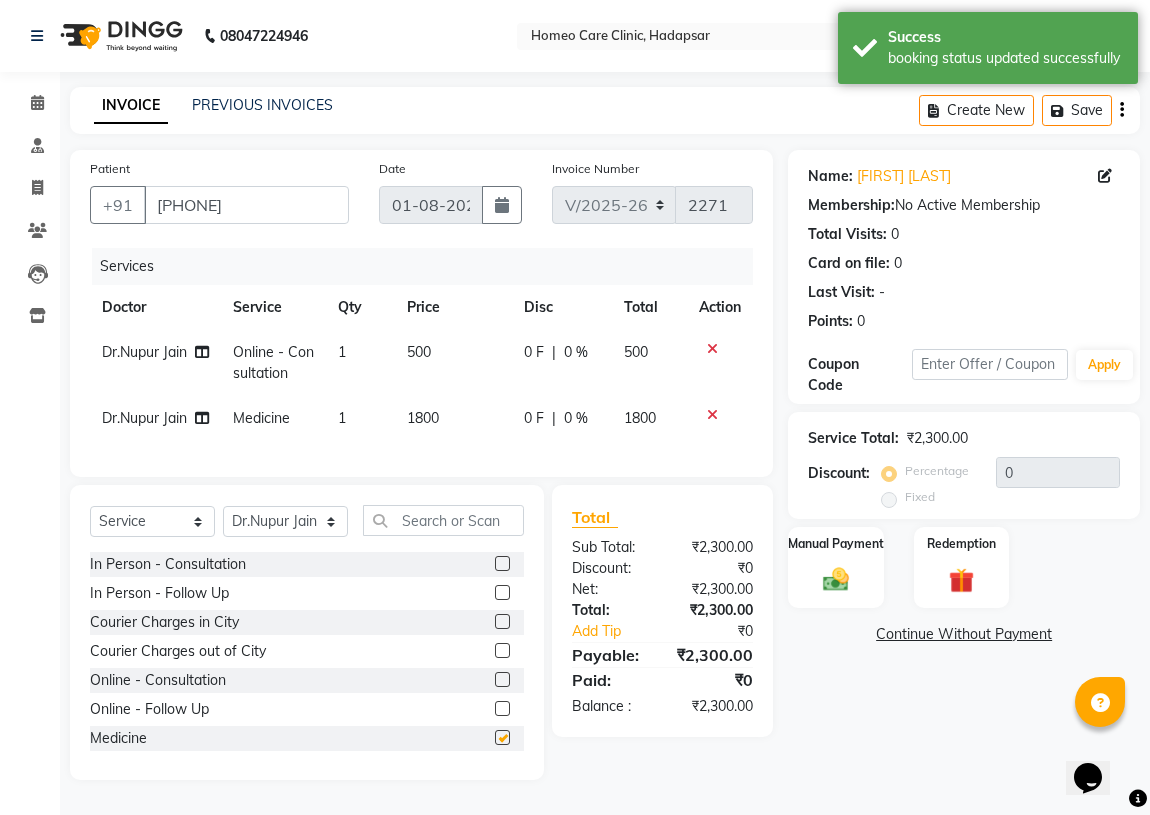 checkbox on "false" 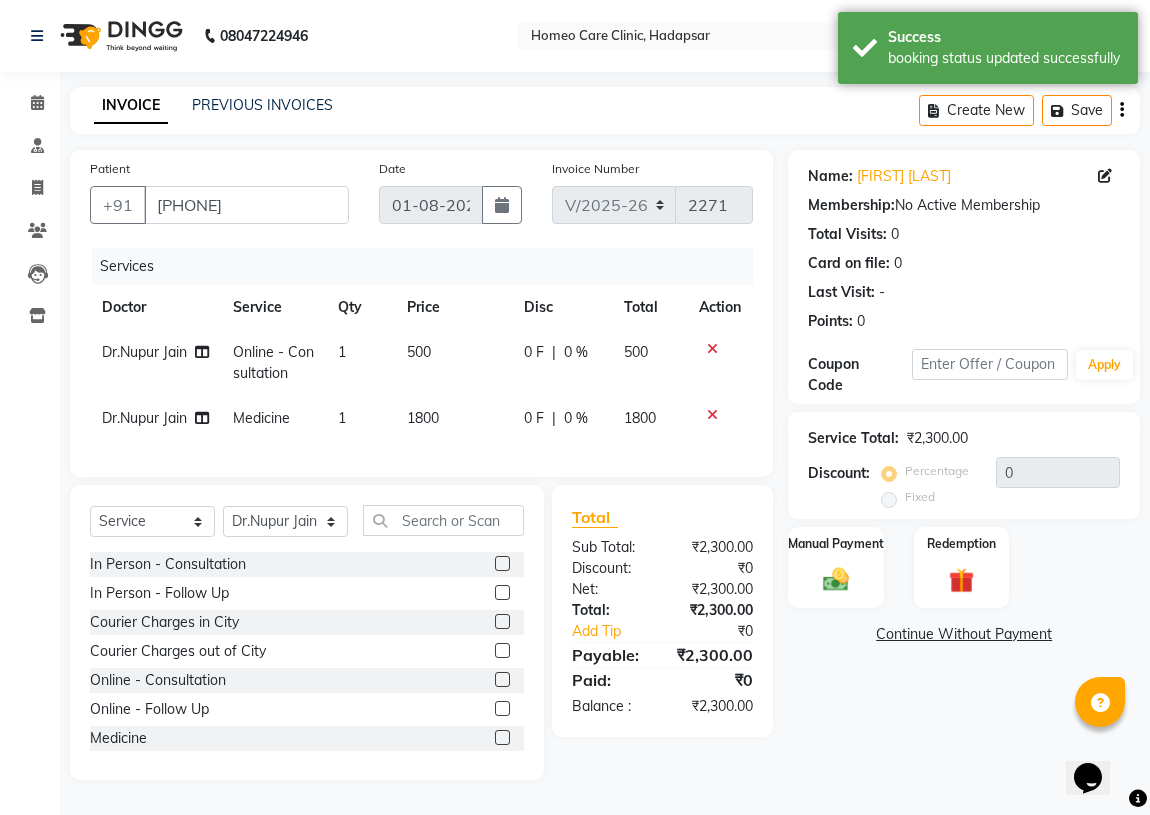 click 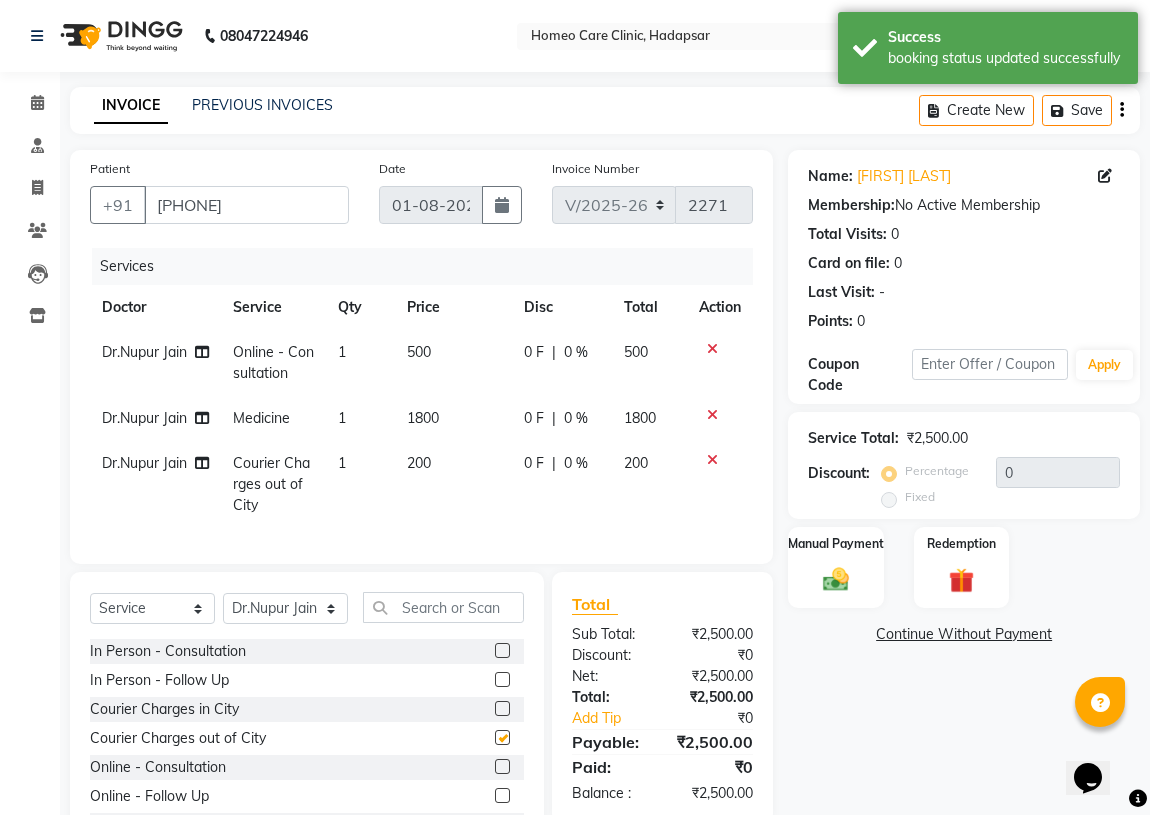 checkbox on "false" 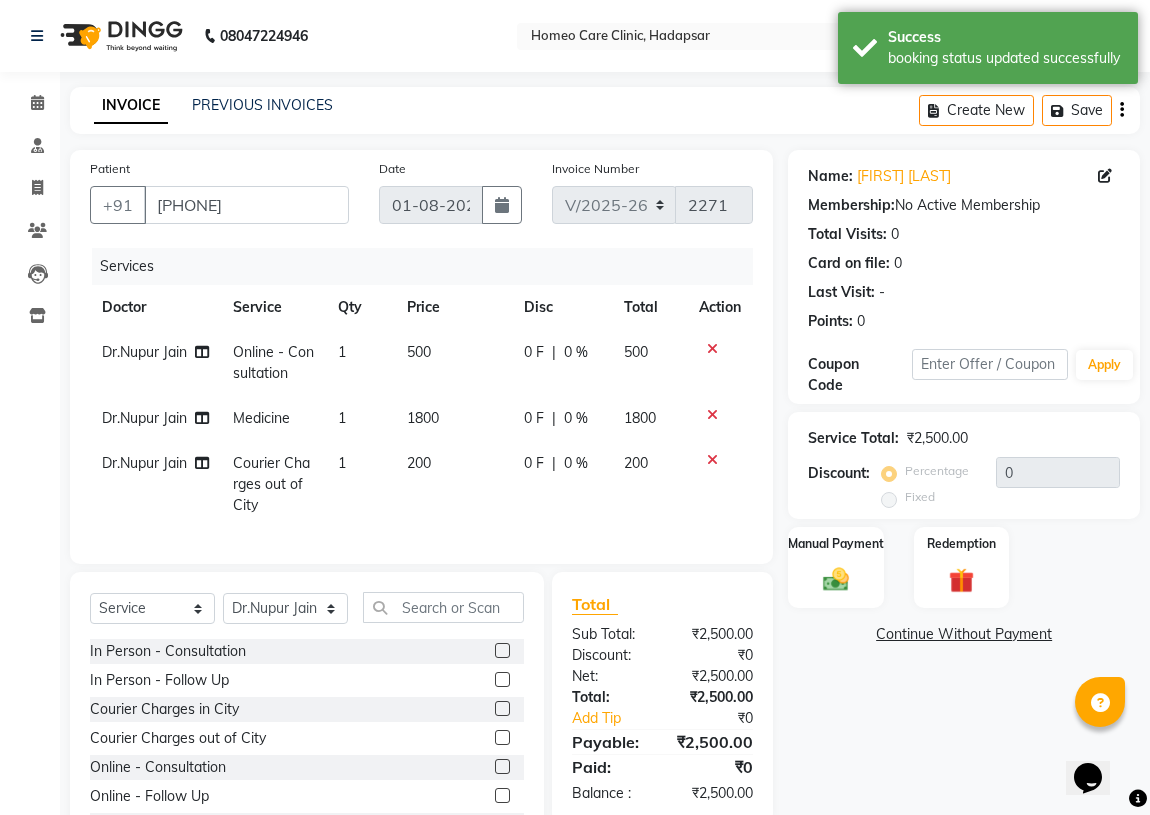 scroll, scrollTop: 90, scrollLeft: 0, axis: vertical 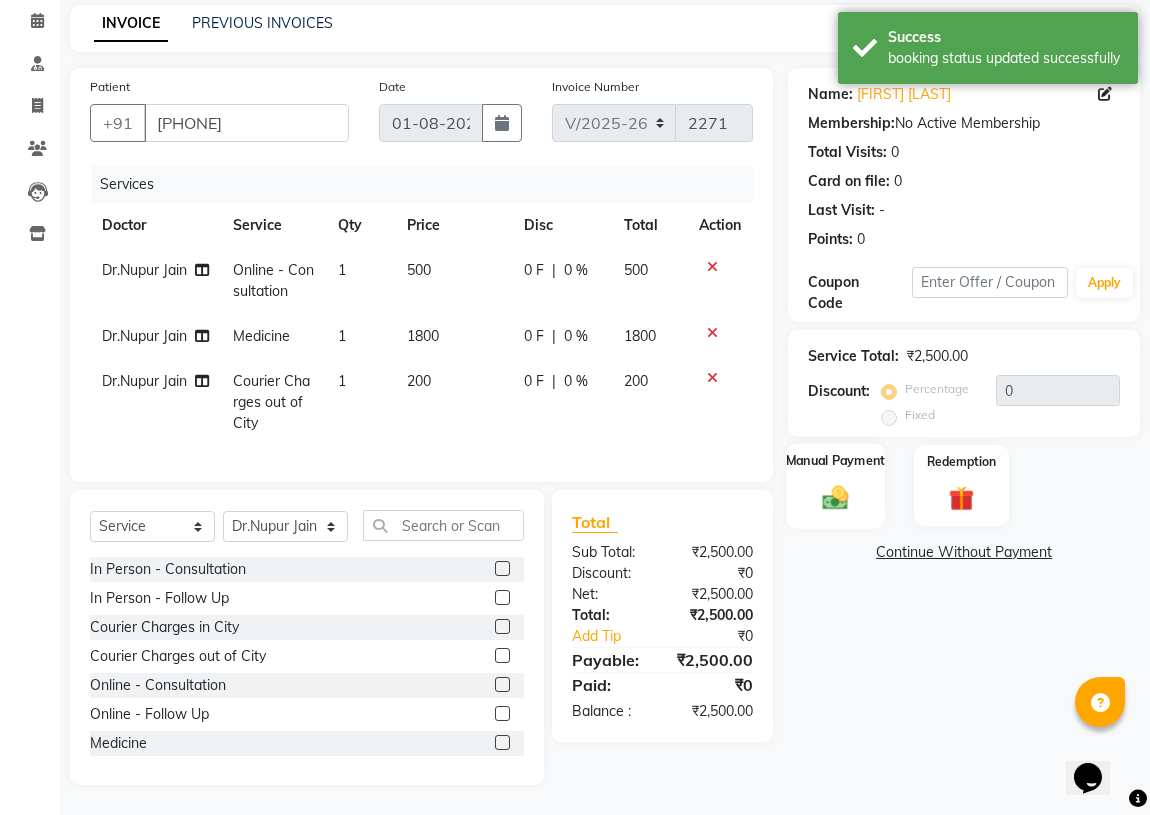 click 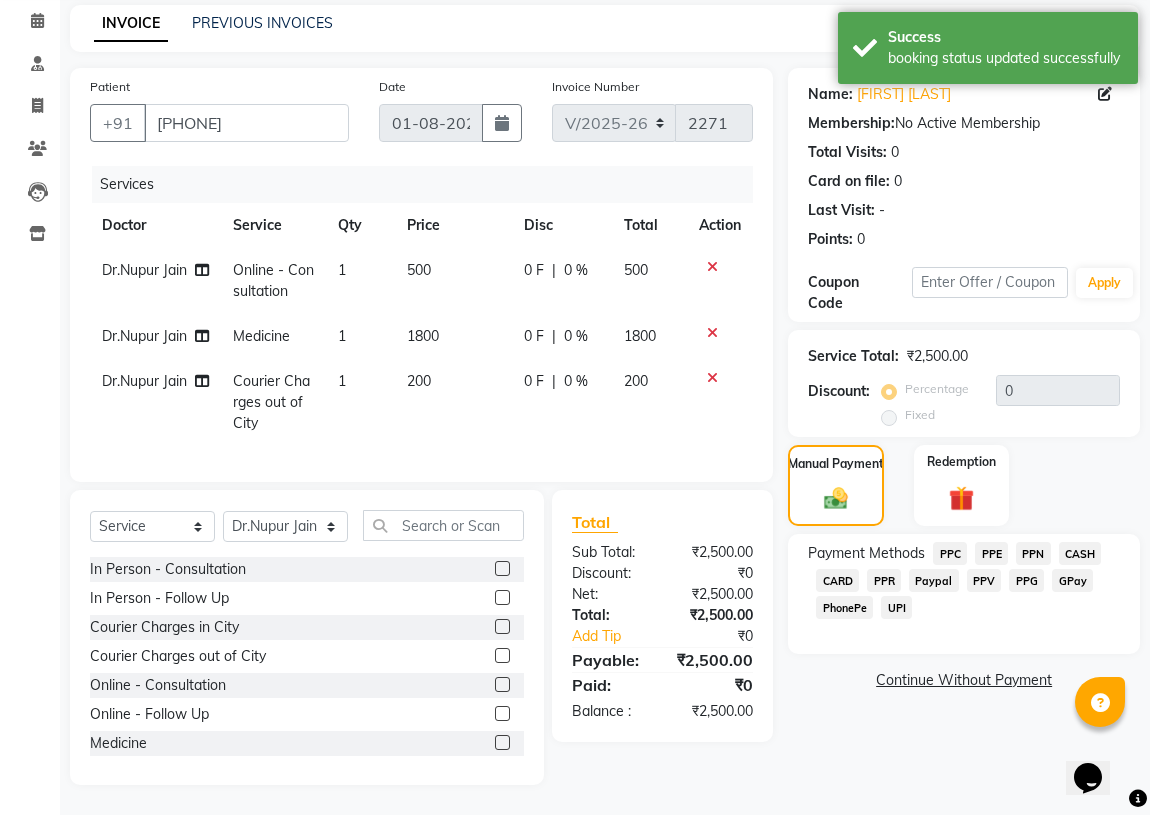 click on "PPV" 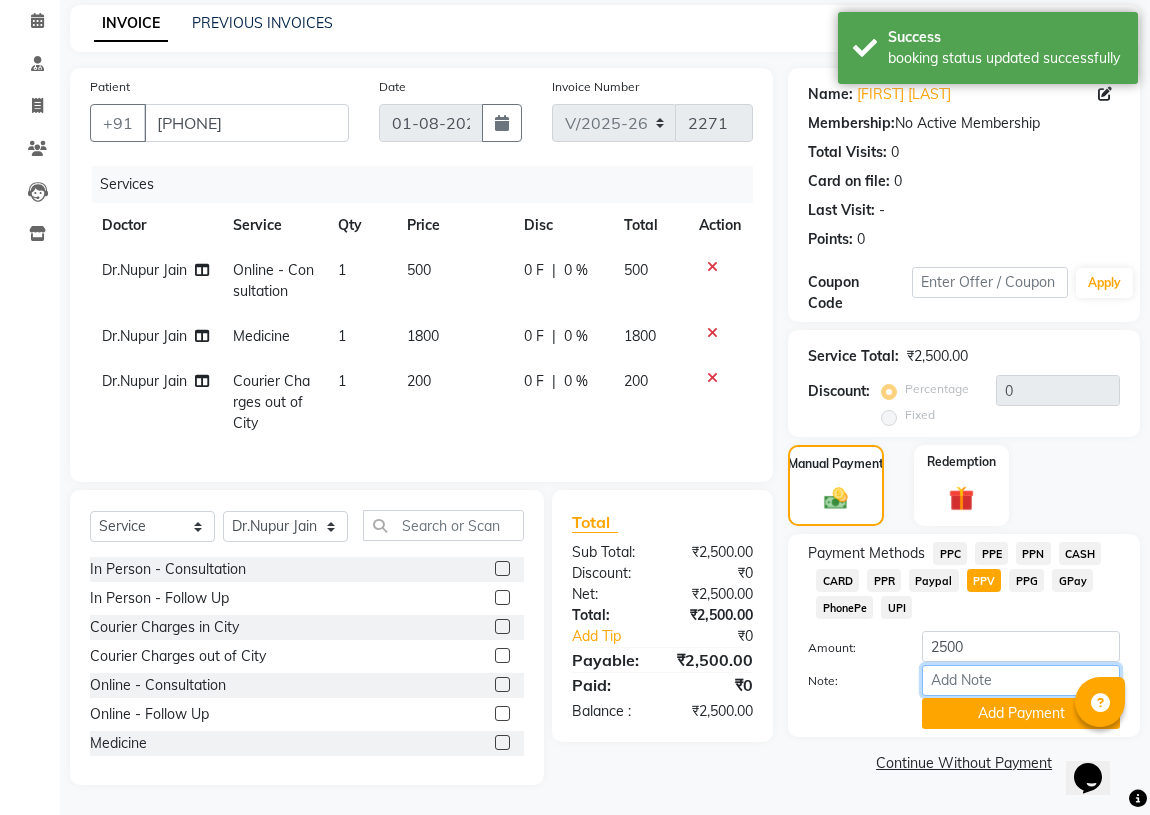 click on "Note:" at bounding box center (1021, 680) 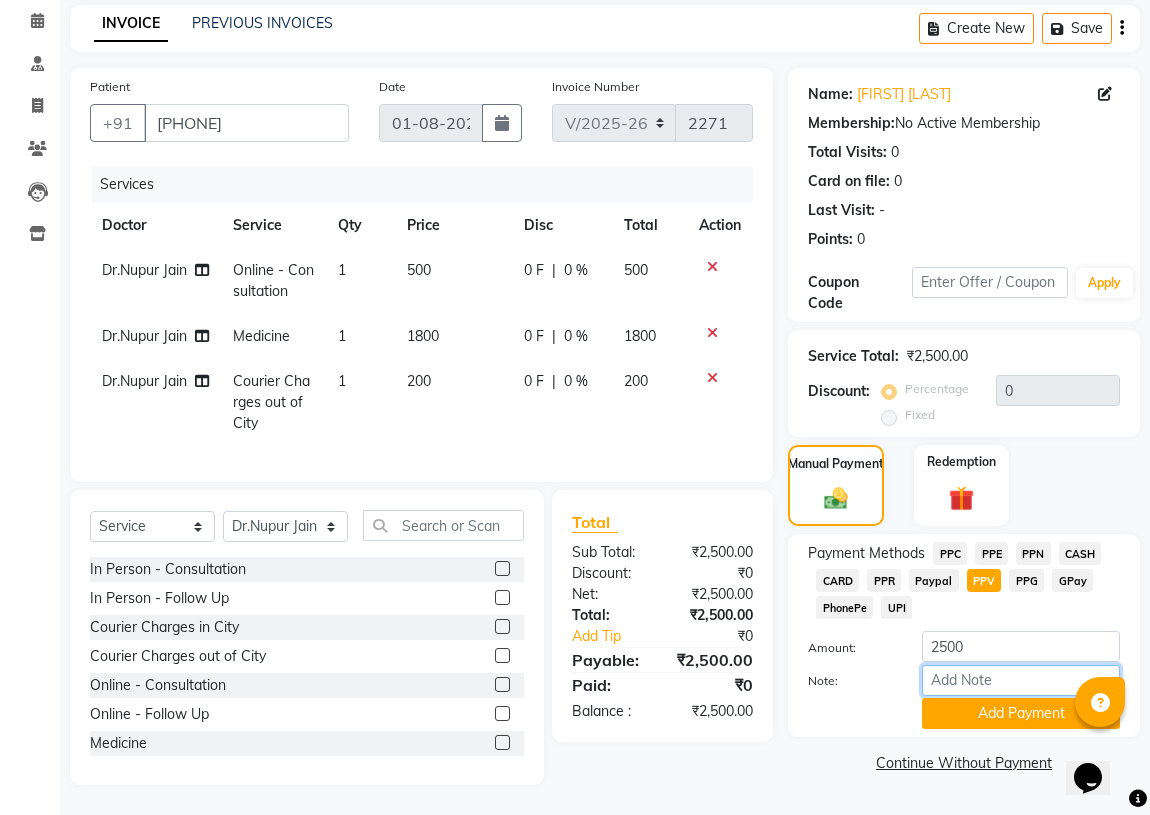 type on "PPV" 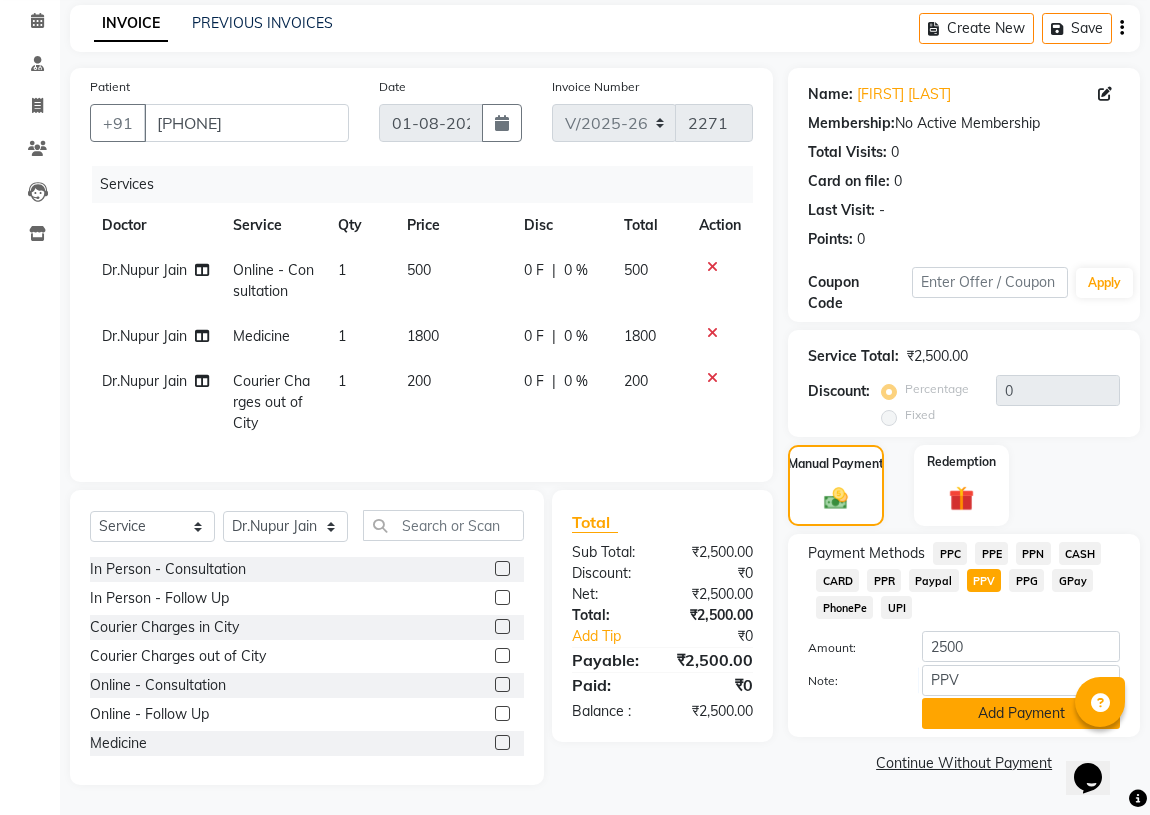 click on "Add Payment" 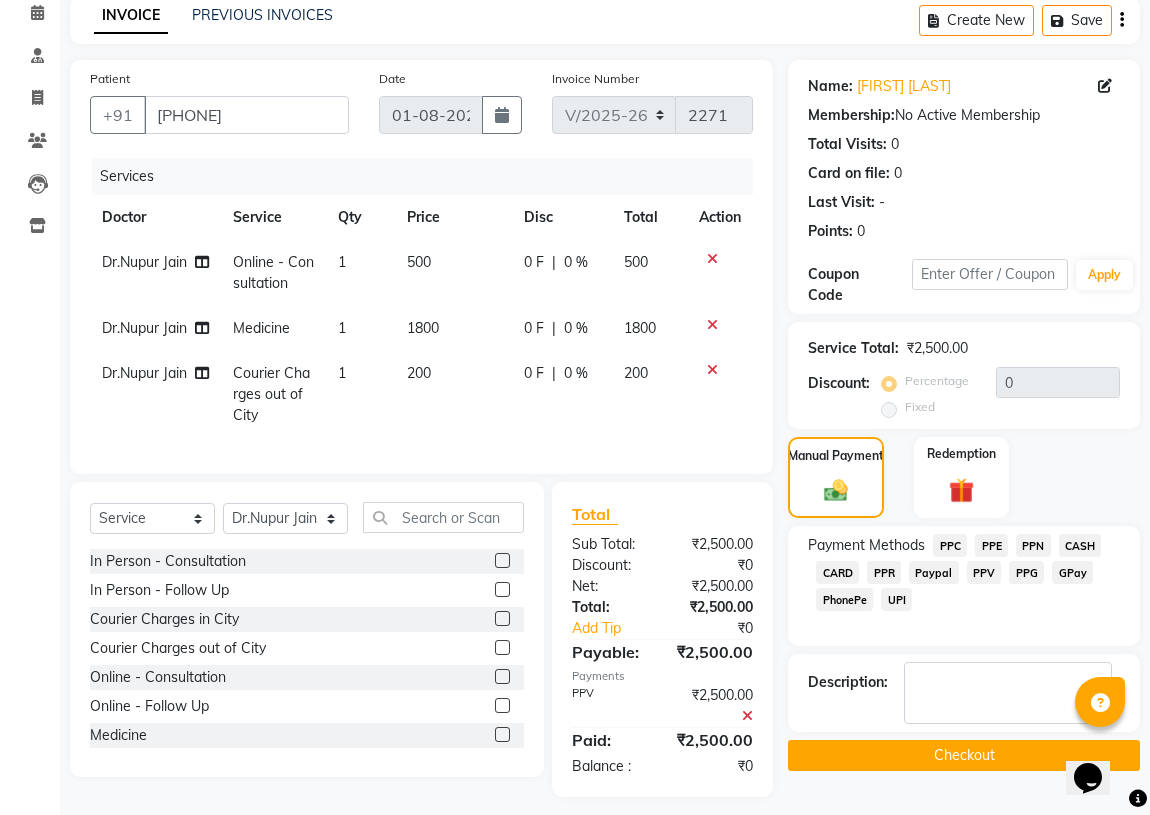 scroll, scrollTop: 115, scrollLeft: 0, axis: vertical 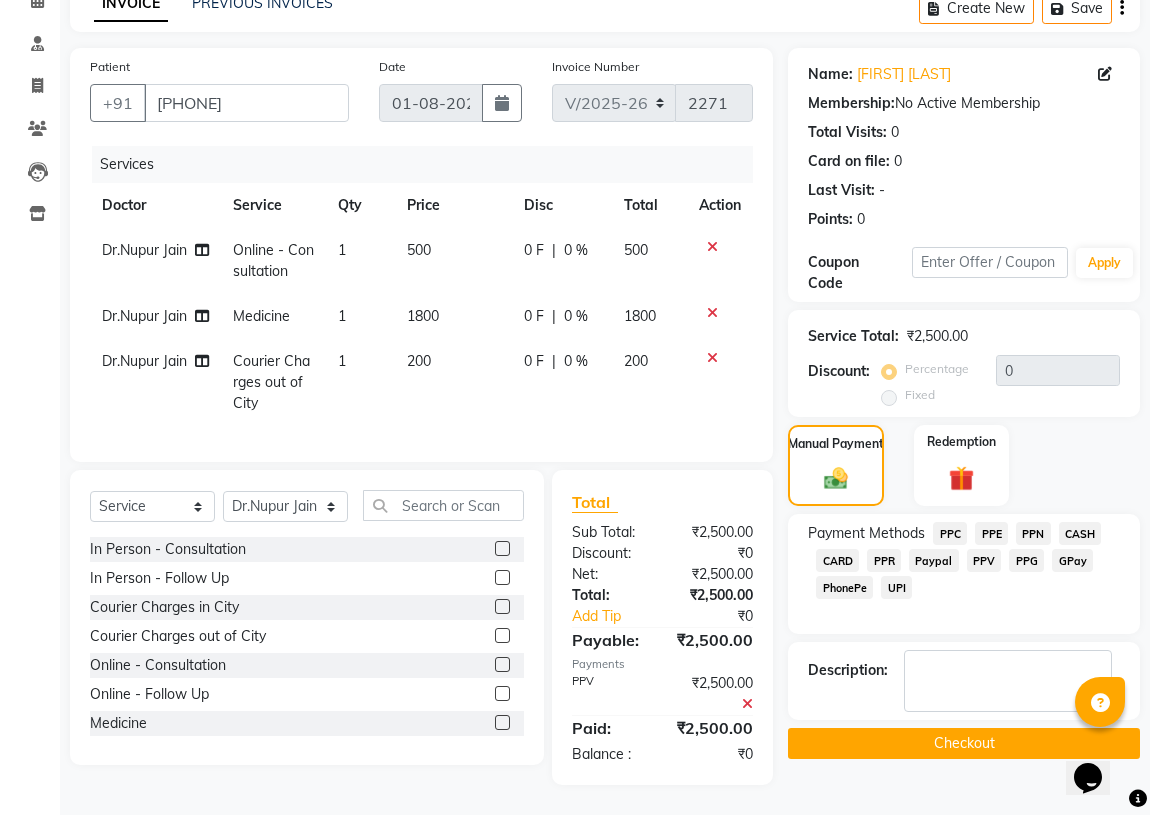 click on "Checkout" 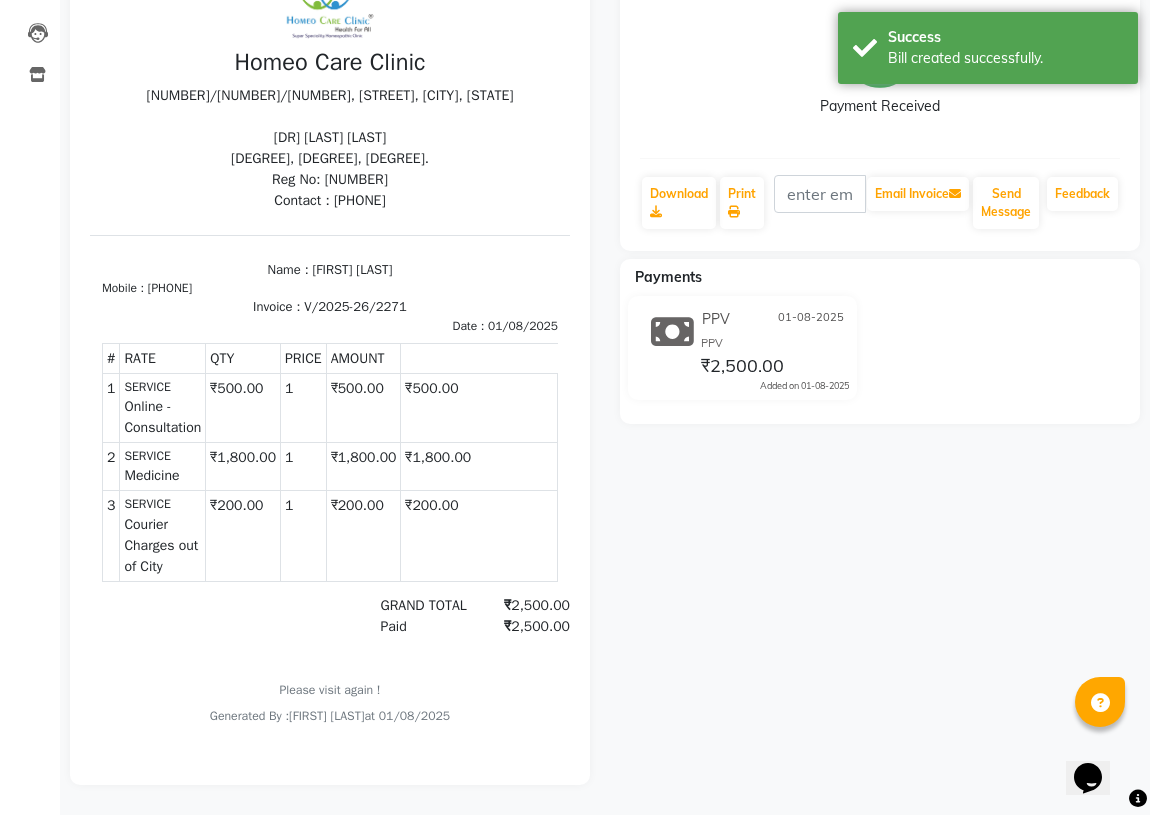 scroll, scrollTop: 0, scrollLeft: 0, axis: both 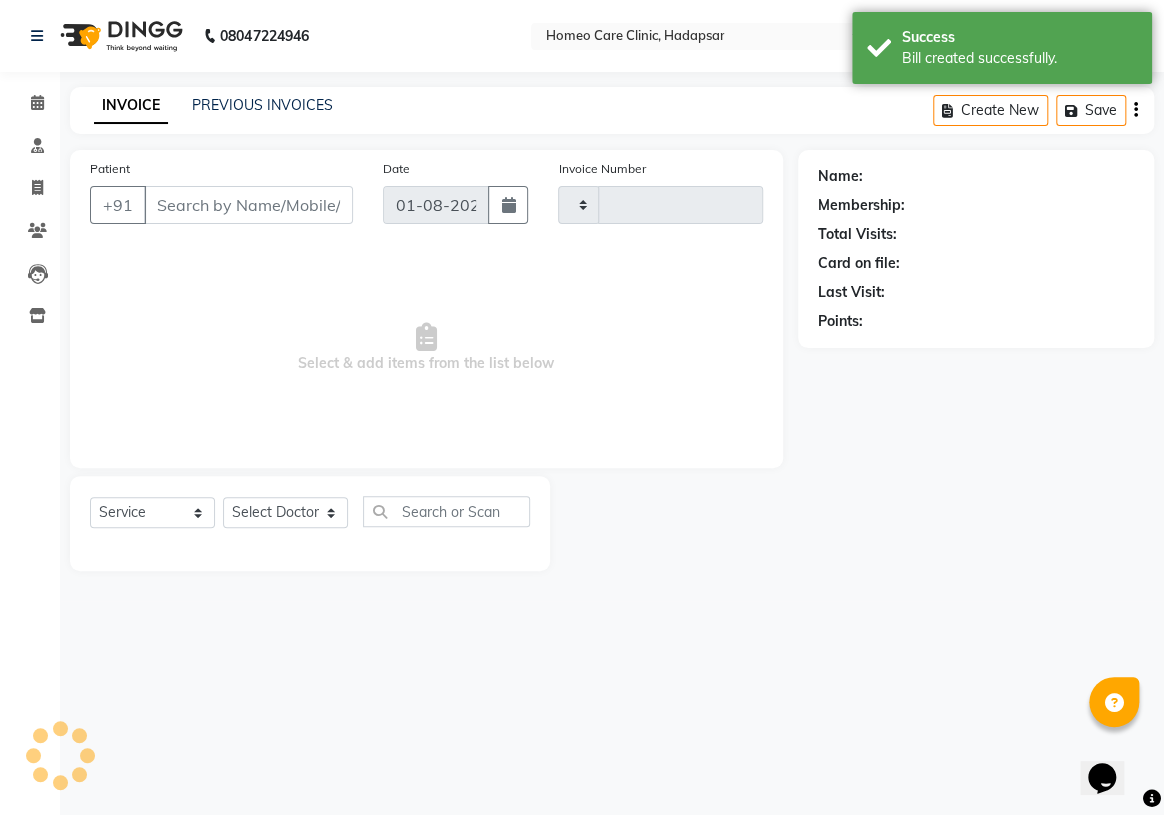 type on "2272" 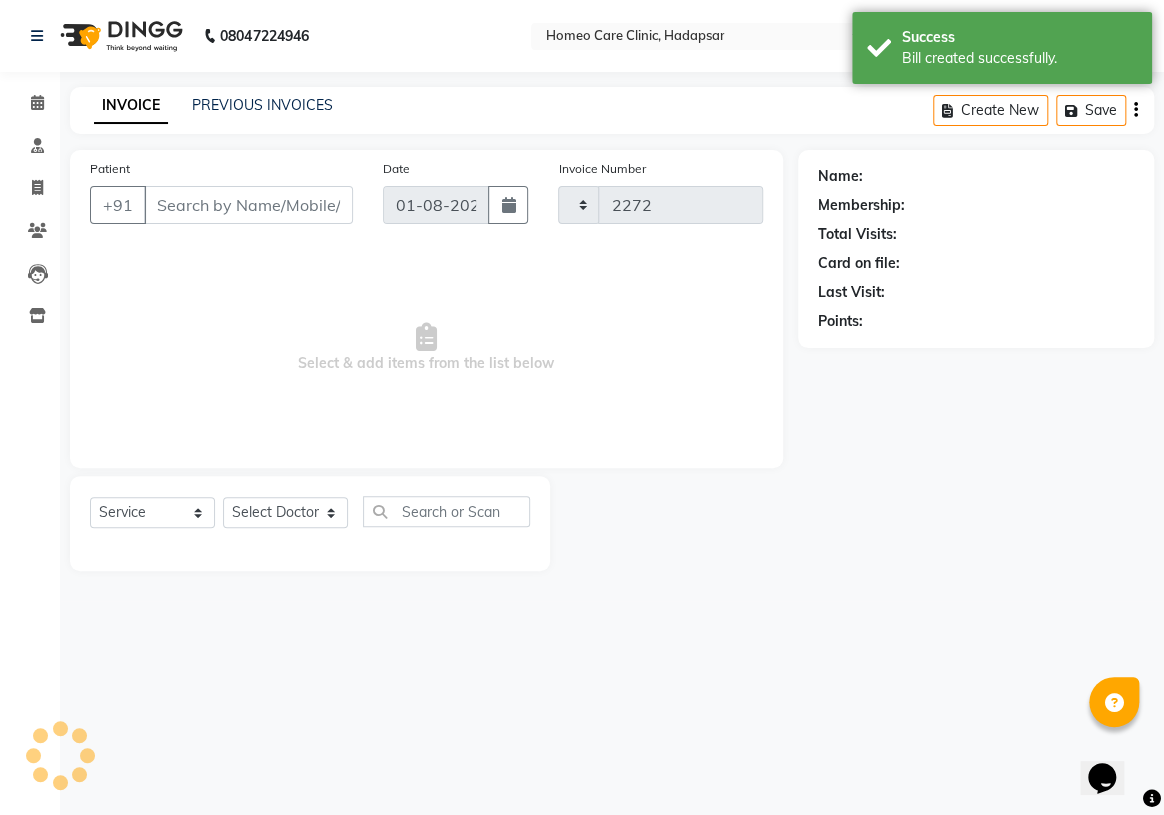 select on "7485" 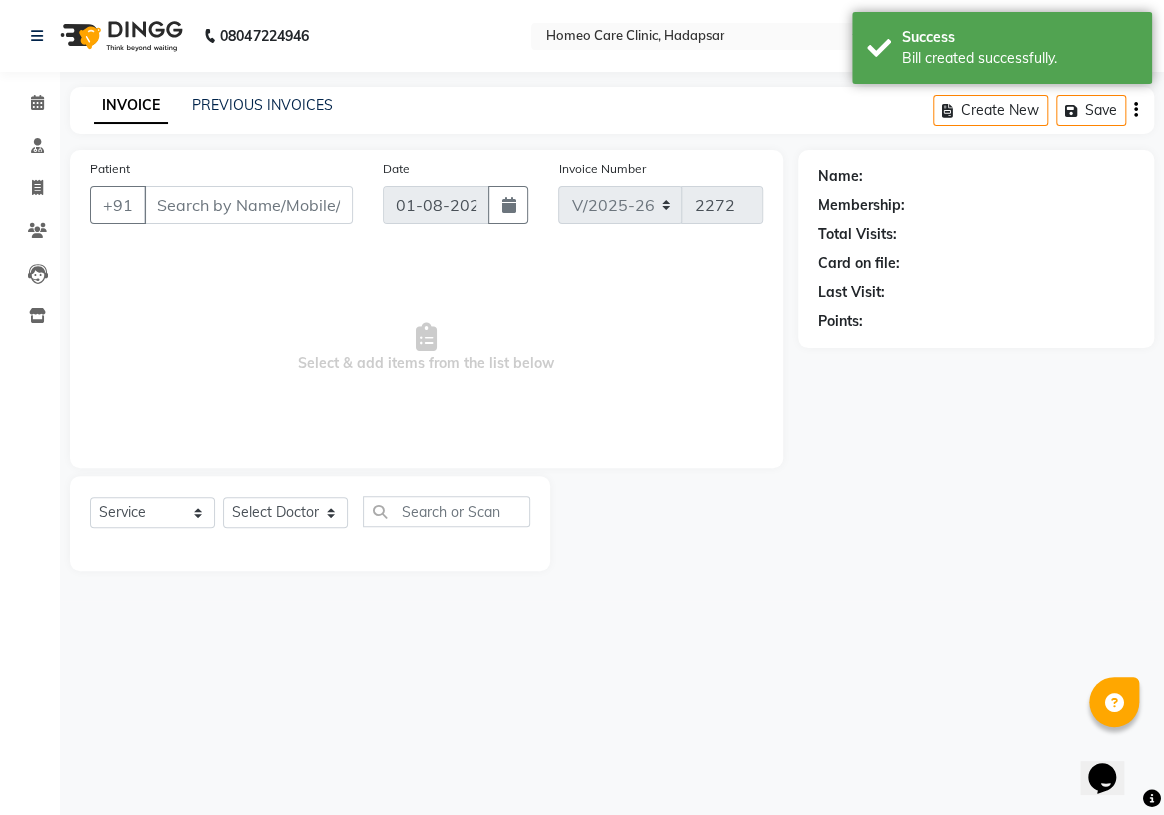 type on "[PHONE]" 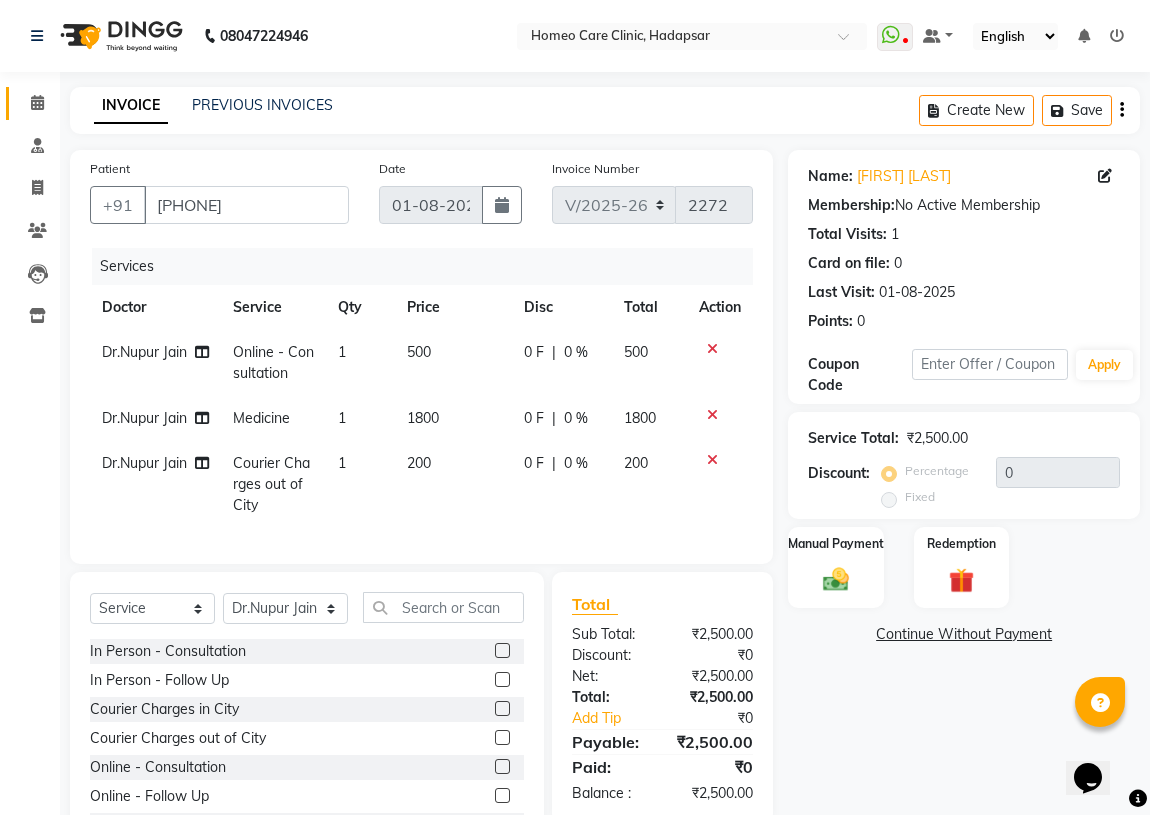 click on "Calendar" 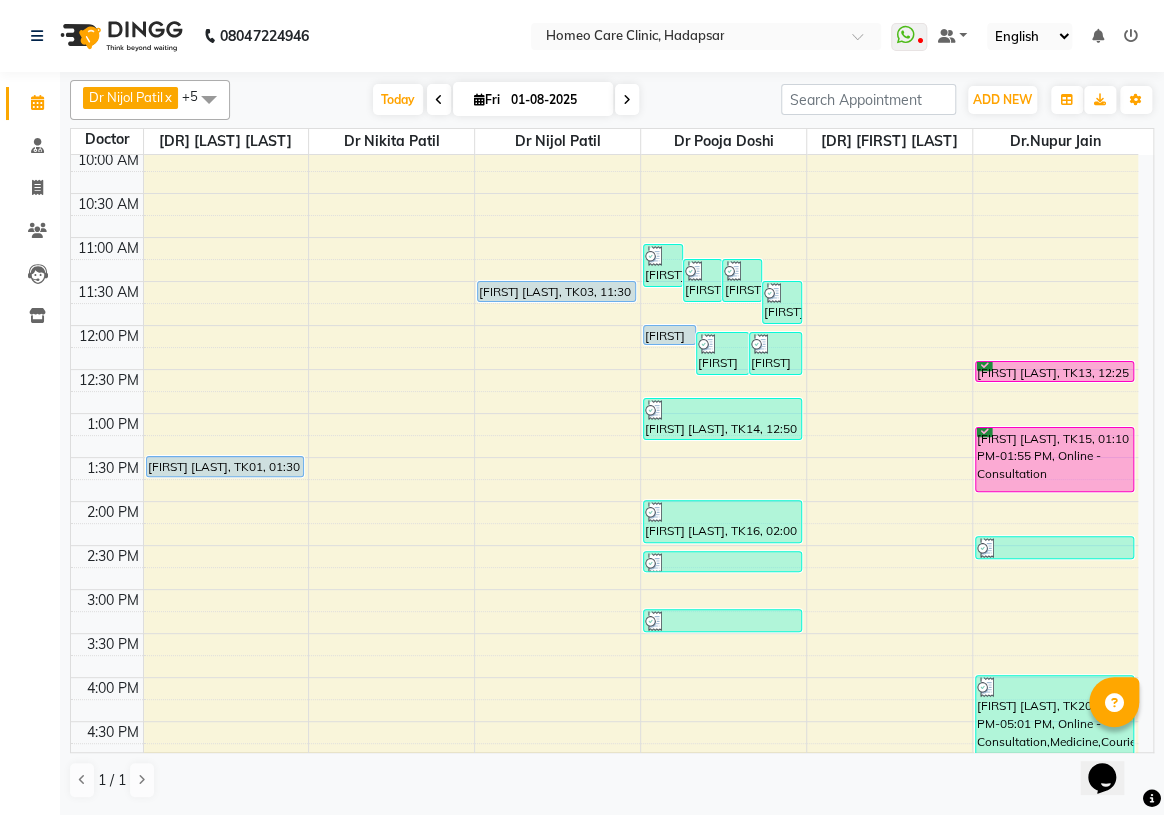 scroll, scrollTop: 181, scrollLeft: 0, axis: vertical 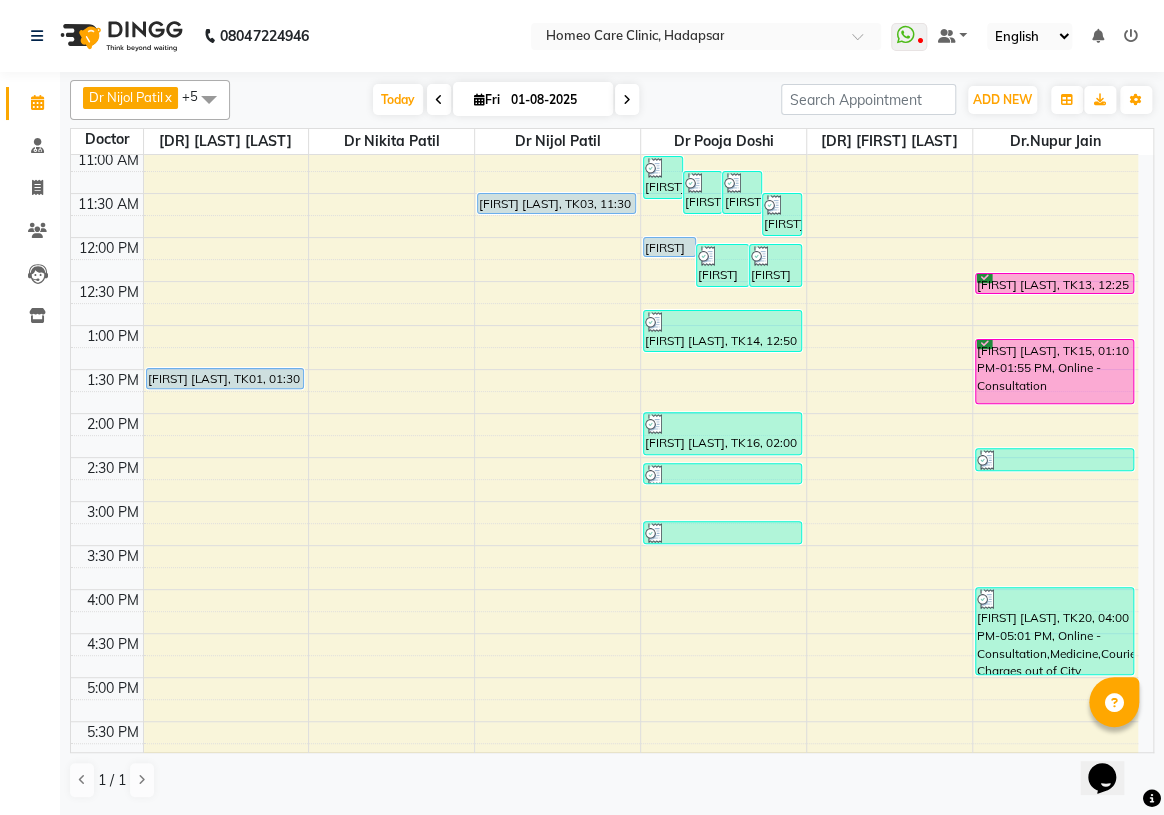 click at bounding box center (439, 100) 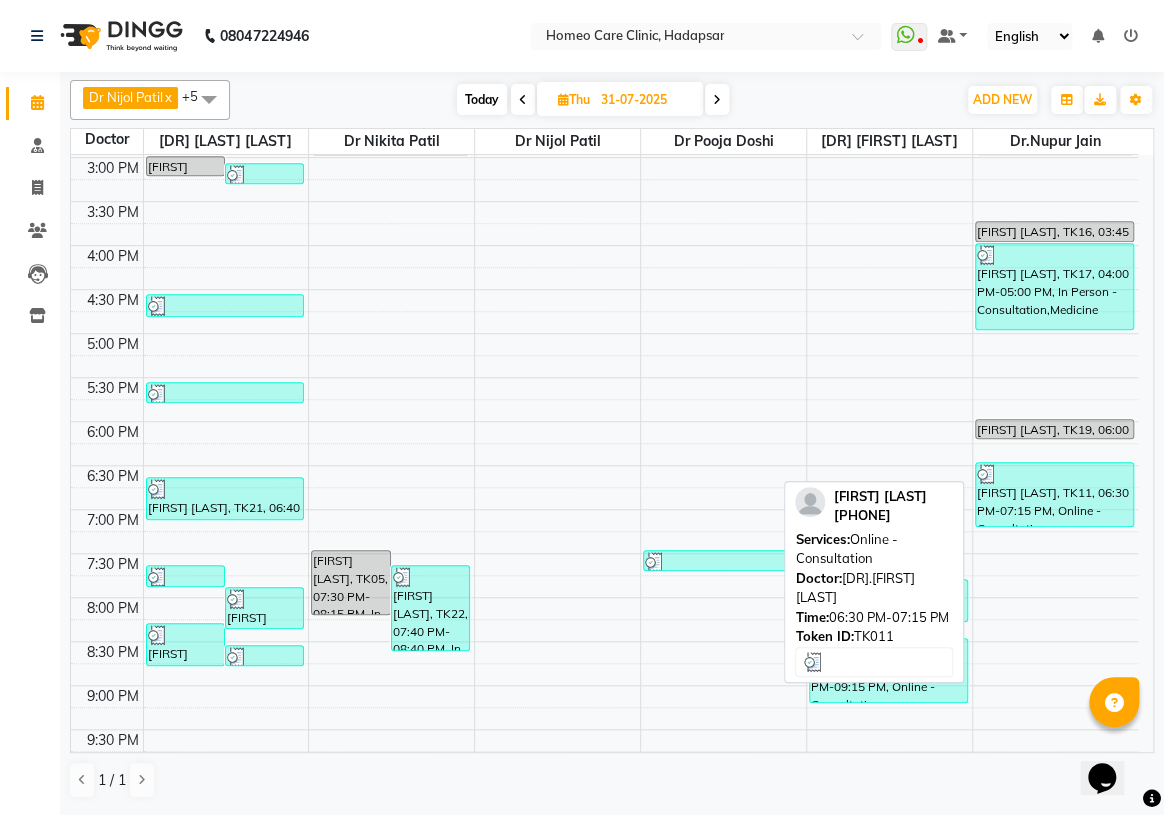 scroll, scrollTop: 537, scrollLeft: 0, axis: vertical 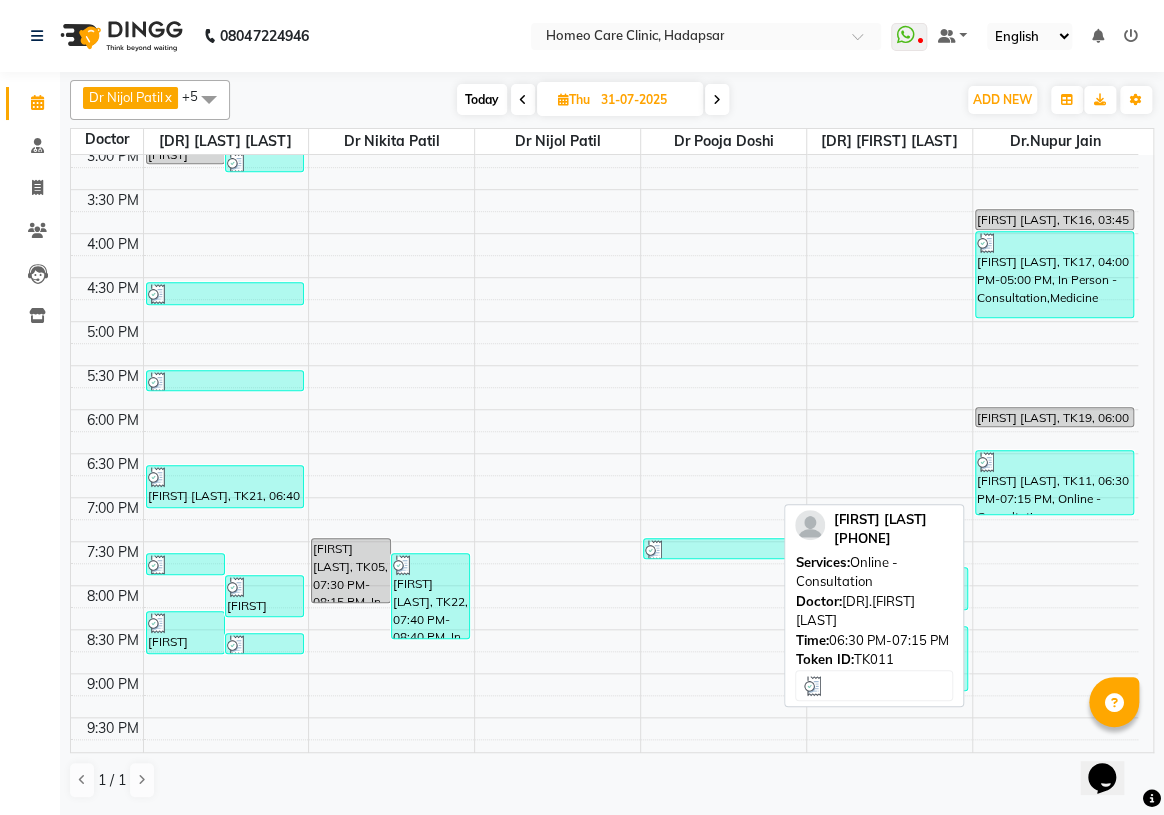 click at bounding box center (1054, 462) 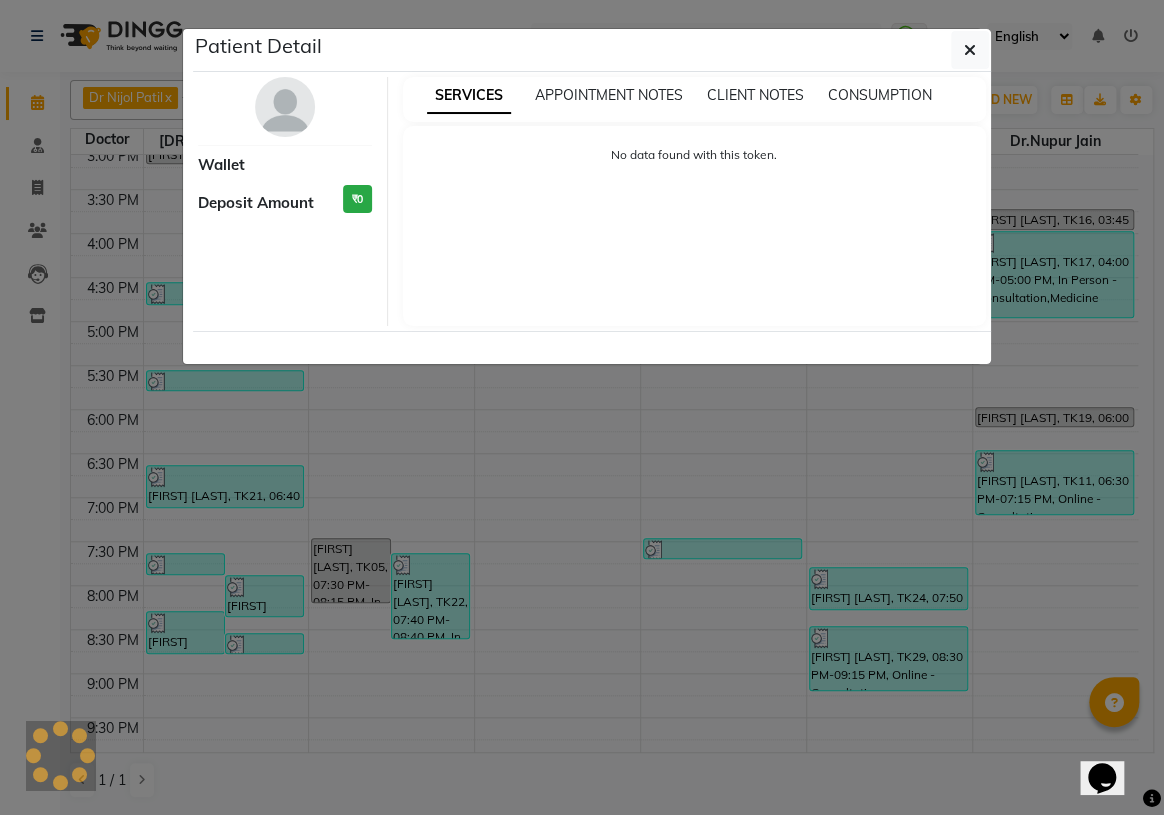 select on "3" 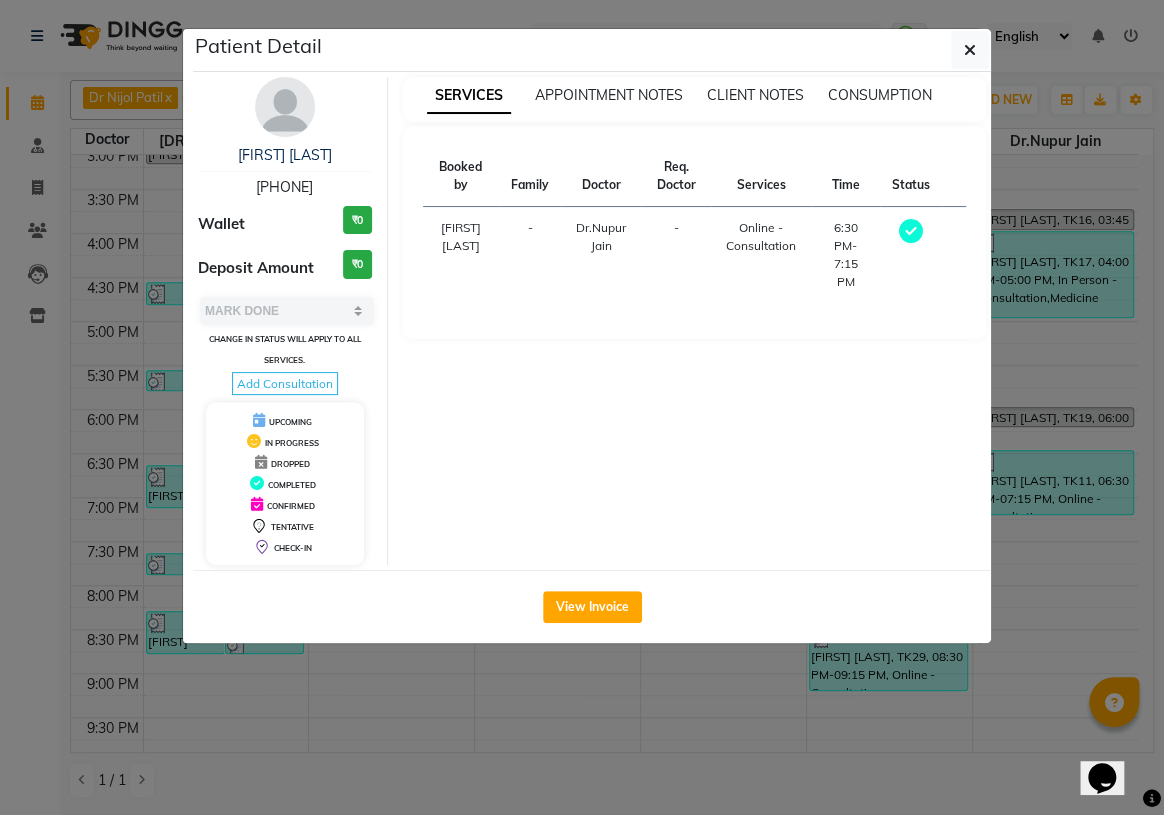 click on "Patient Detail  [FIRST] [LAST]   [PHONE] Wallet ₹0 Deposit Amount  ₹0  Select MARK DONE UPCOMING Change in status will apply to all services. Add Consultation UPCOMING IN PROGRESS DROPPED COMPLETED CONFIRMED TENTATIVE CHECK-IN SERVICES APPOINTMENT NOTES CLIENT NOTES CONSUMPTION Booked by Family Doctor Req. Doctor Services Time Status  [FIRST] [LAST]  - [DR].[FIRST] [LAST] -  Online - Consultation   6:30 PM-7:15 PM   View Invoice" 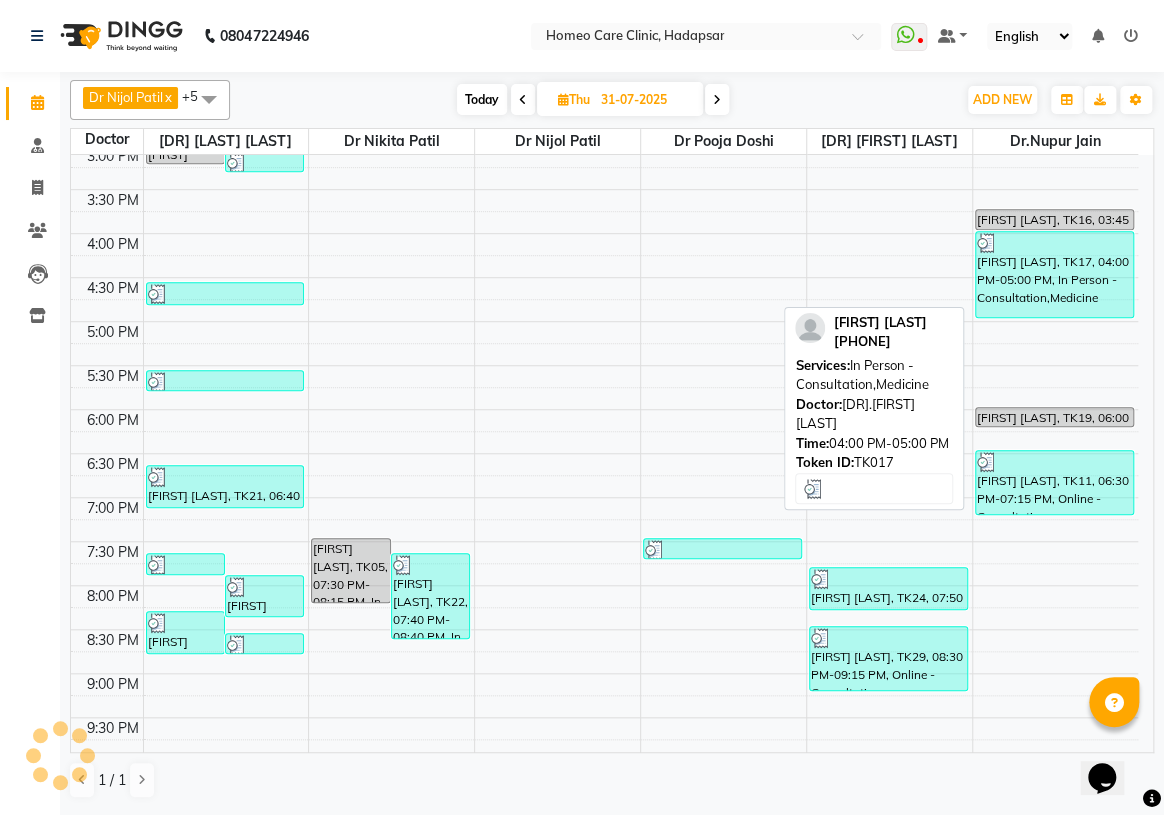click on "[FIRST] [LAST], TK17, 04:00 PM-05:00 PM, In Person - Consultation,Medicine" at bounding box center [1054, 274] 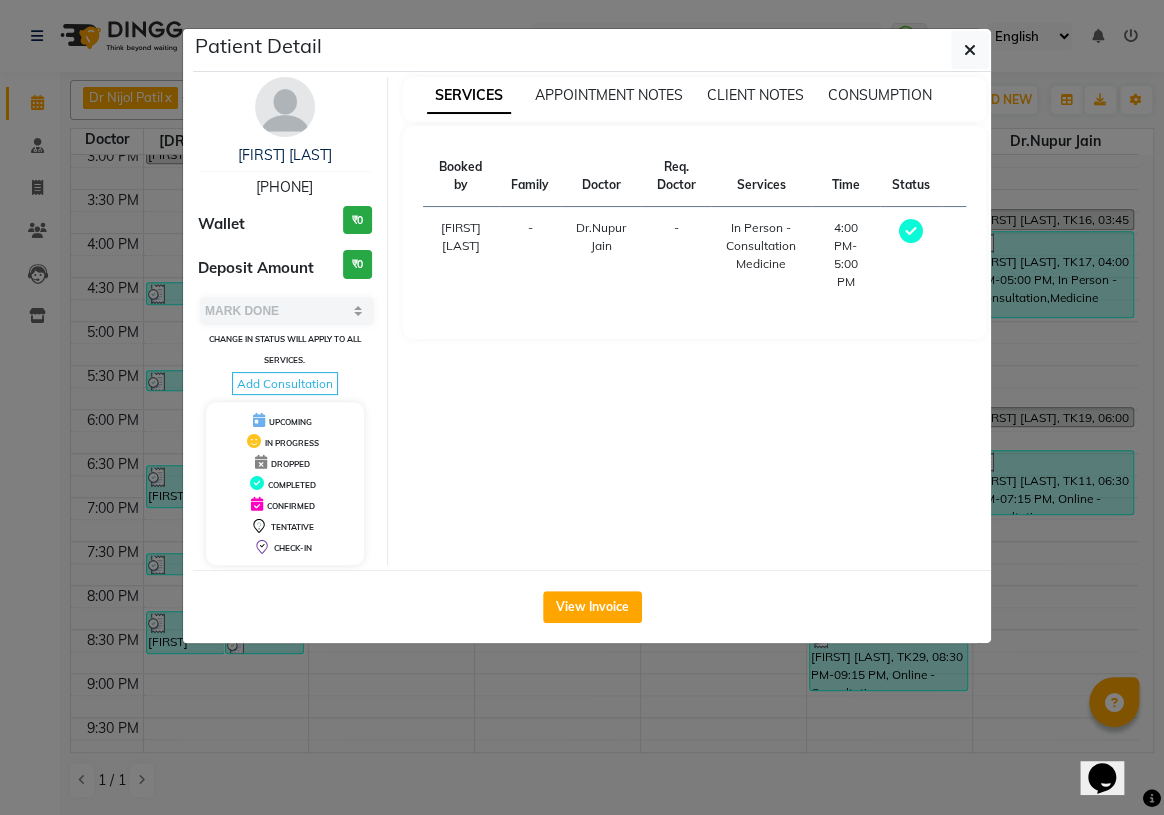 click on "Patient Detail  [FIRST] [LAST]   [PHONE] Wallet ₹0 Deposit Amount  ₹0  Select MARK DONE UPCOMING Change in status will apply to all services. Add Consultation UPCOMING IN PROGRESS DROPPED COMPLETED CONFIRMED TENTATIVE CHECK-IN SERVICES APPOINTMENT NOTES CLIENT NOTES CONSUMPTION Booked by Family Doctor Req. Doctor Services Time Status  [FIRST] [LAST]  - [DR].[FIRST] [LAST] -  In Person - Consultation   Medicine   4:00 PM-5:00 PM   View Invoice" 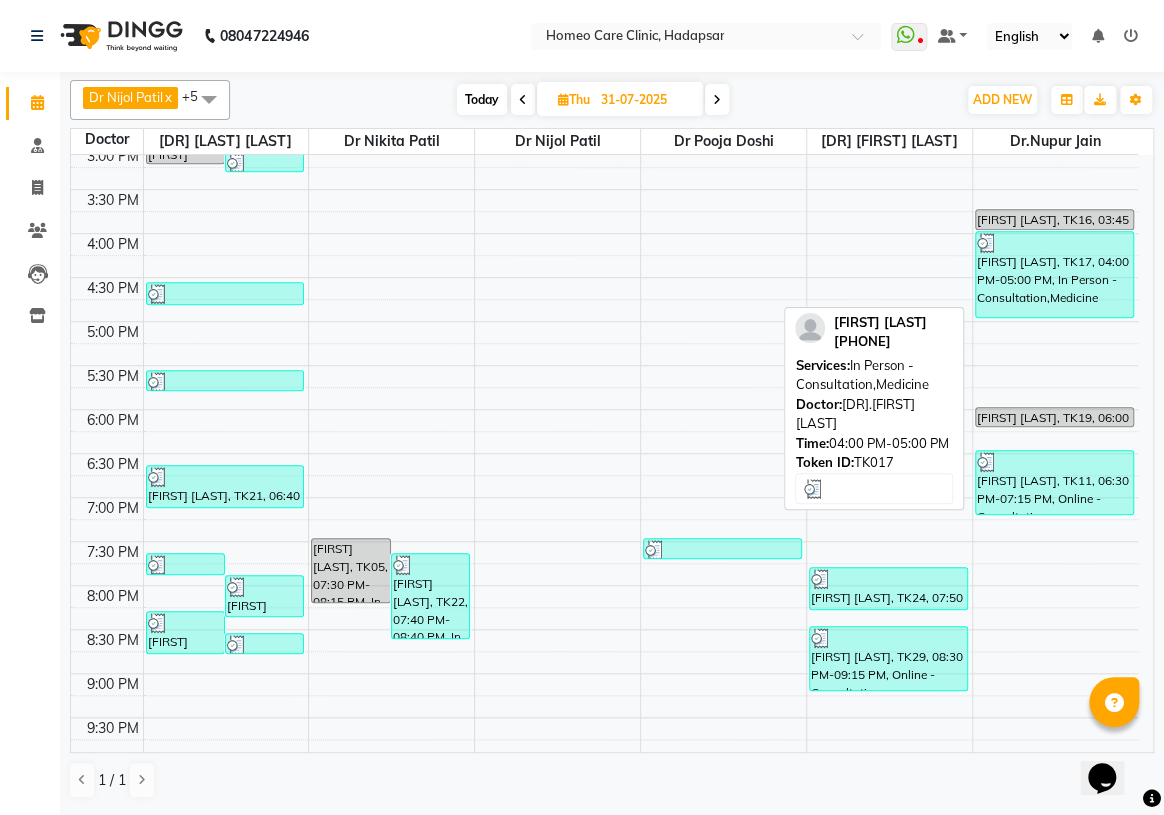 click on "[FIRST] [LAST], TK17, 04:00 PM-05:00 PM, In Person - Consultation,Medicine" at bounding box center [1054, 274] 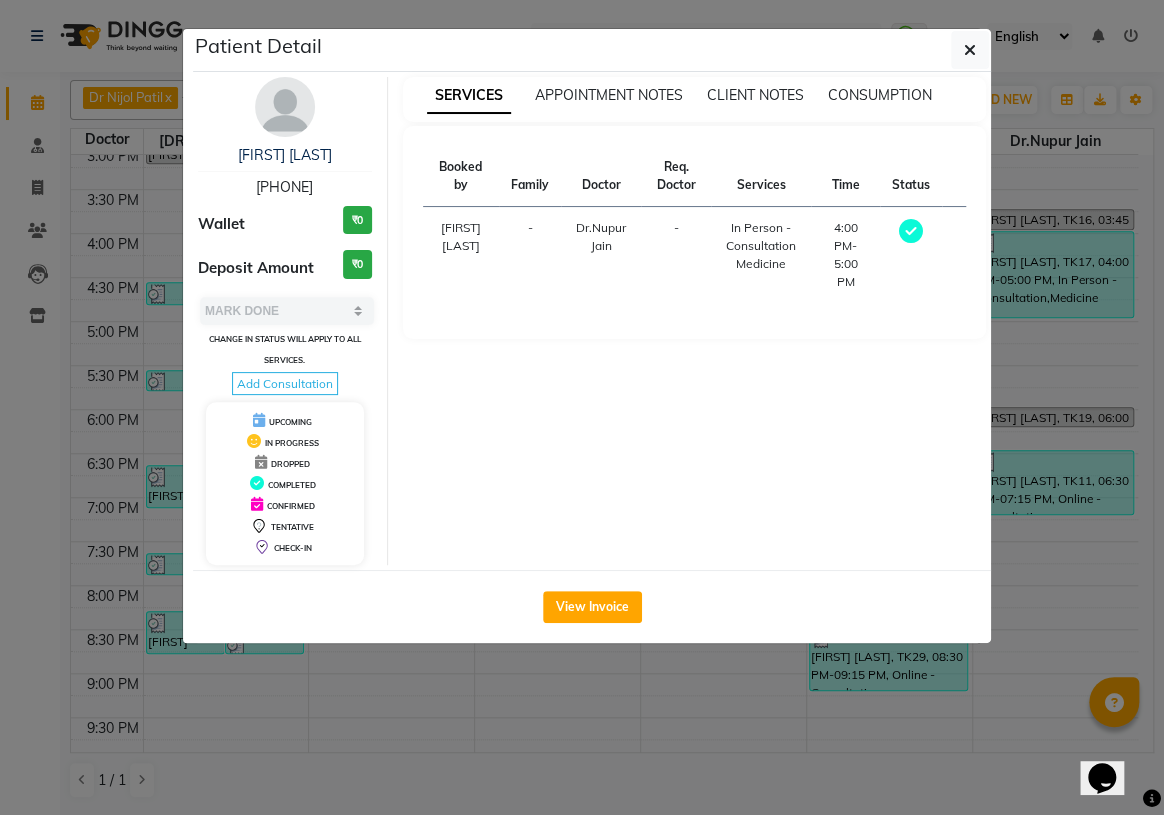 click on "Patient Detail  [FIRST] [LAST]   [PHONE] Wallet ₹0 Deposit Amount  ₹0  Select MARK DONE UPCOMING Change in status will apply to all services. Add Consultation UPCOMING IN PROGRESS DROPPED COMPLETED CONFIRMED TENTATIVE CHECK-IN SERVICES APPOINTMENT NOTES CLIENT NOTES CONSUMPTION Booked by Family Doctor Req. Doctor Services Time Status  [FIRST] [LAST]  - [DR].[FIRST] [LAST] -  In Person - Consultation   Medicine   4:00 PM-5:00 PM   View Invoice" 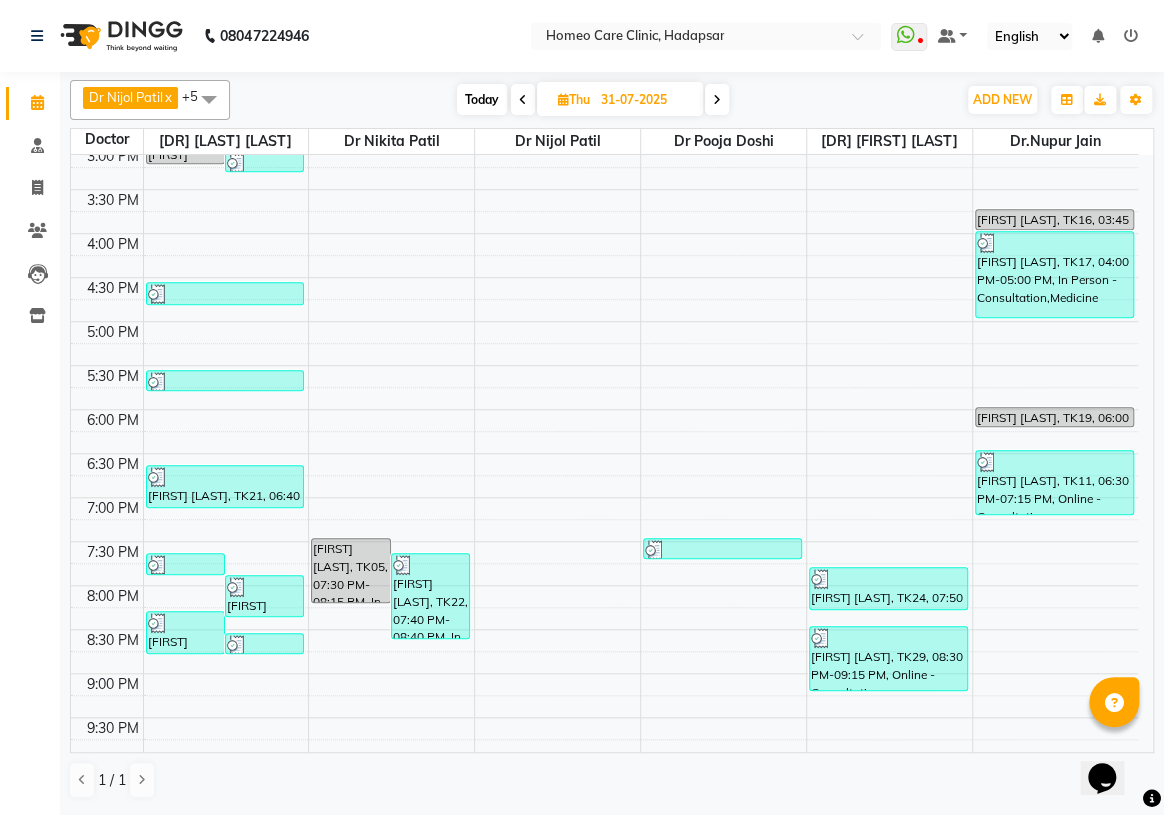 click at bounding box center [717, 99] 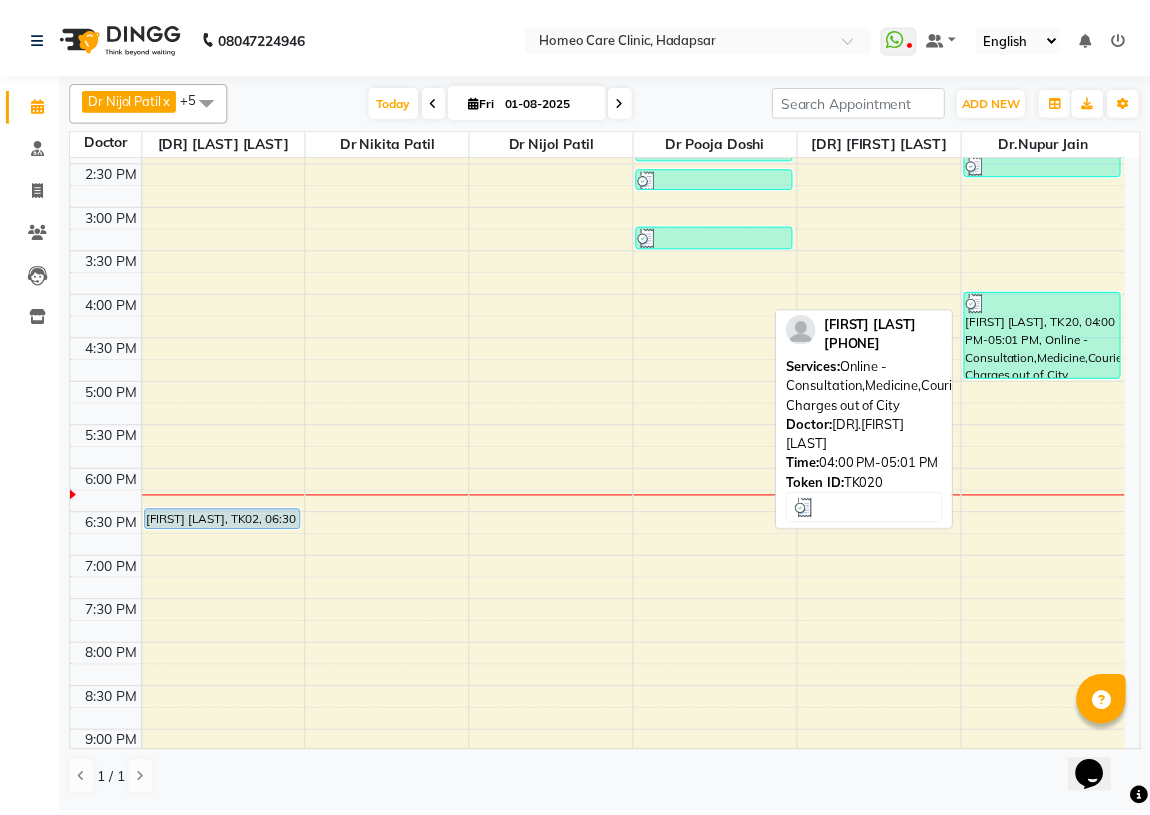 scroll, scrollTop: 446, scrollLeft: 0, axis: vertical 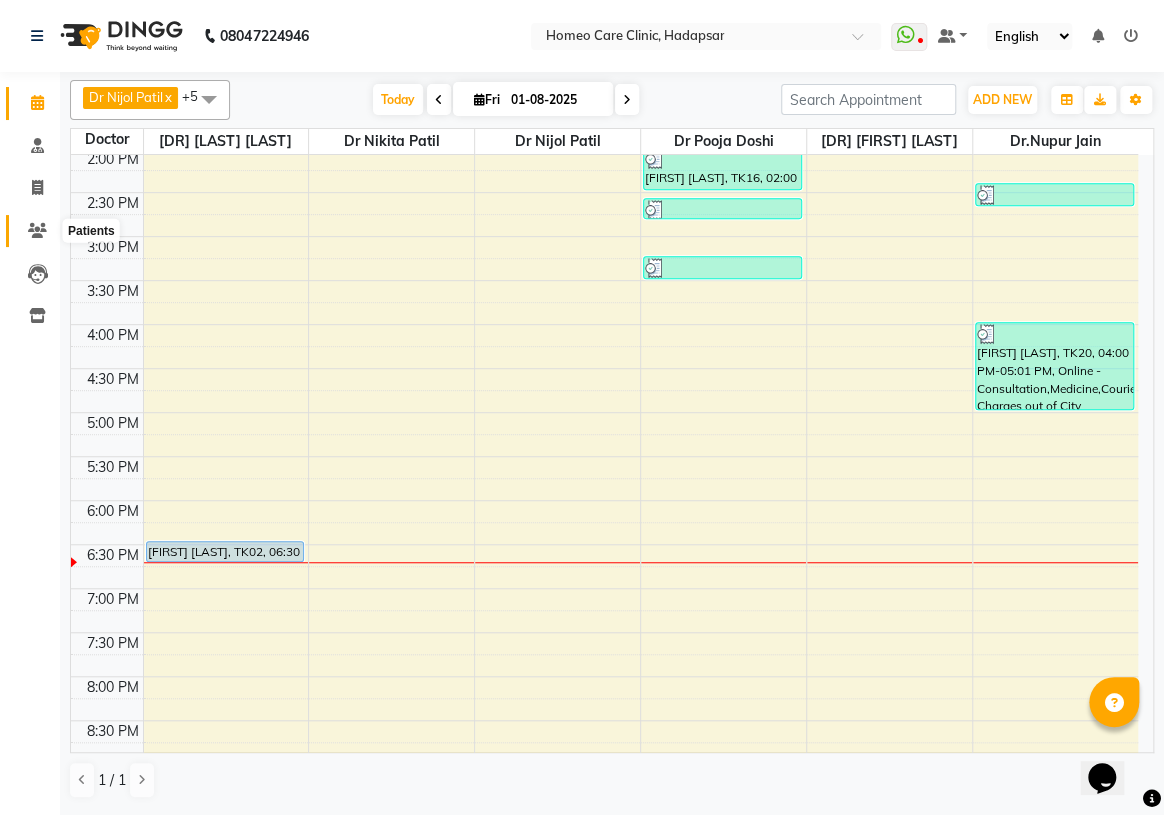 click 